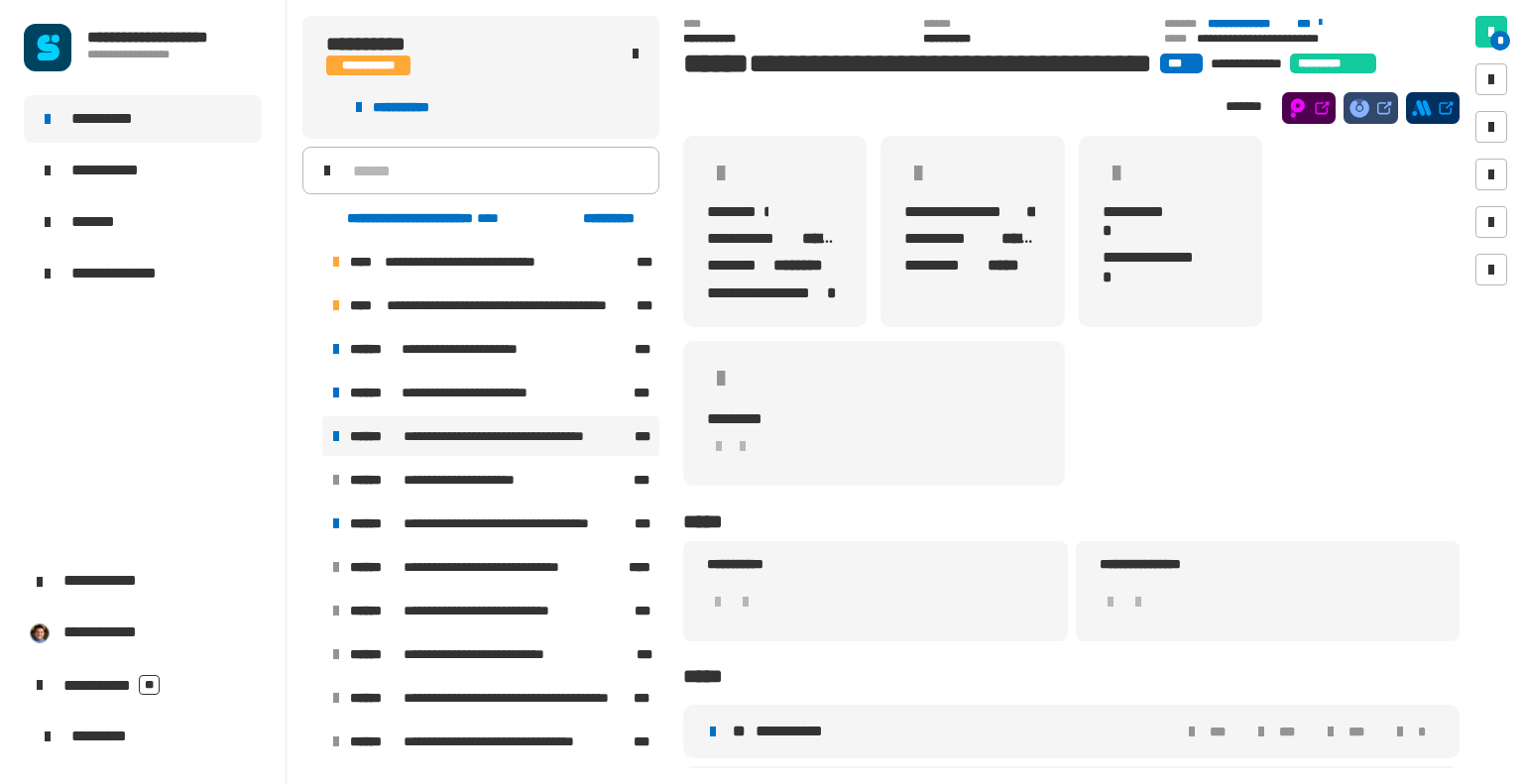 scroll, scrollTop: 0, scrollLeft: 0, axis: both 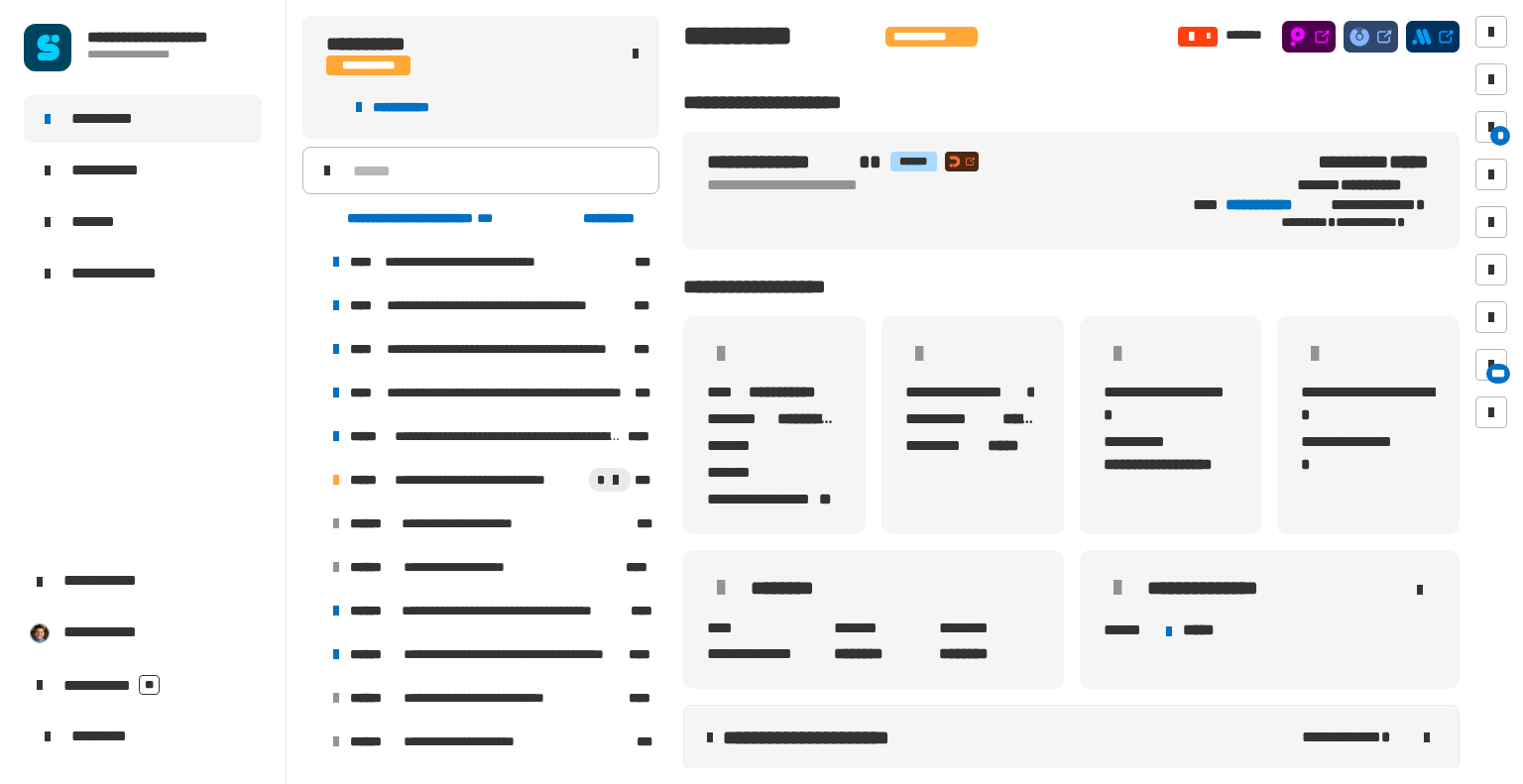click on "**********" 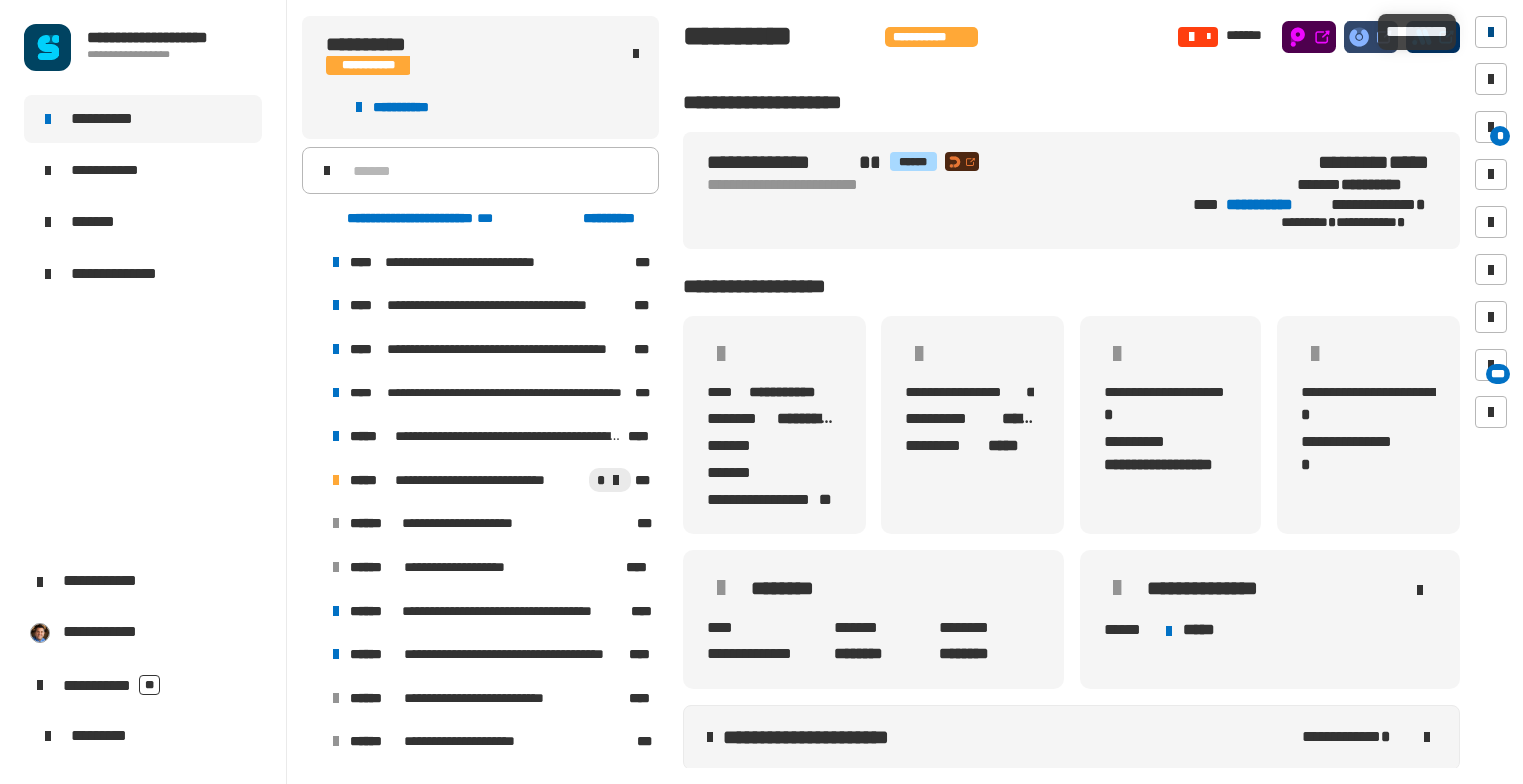 click at bounding box center (1491, 32) 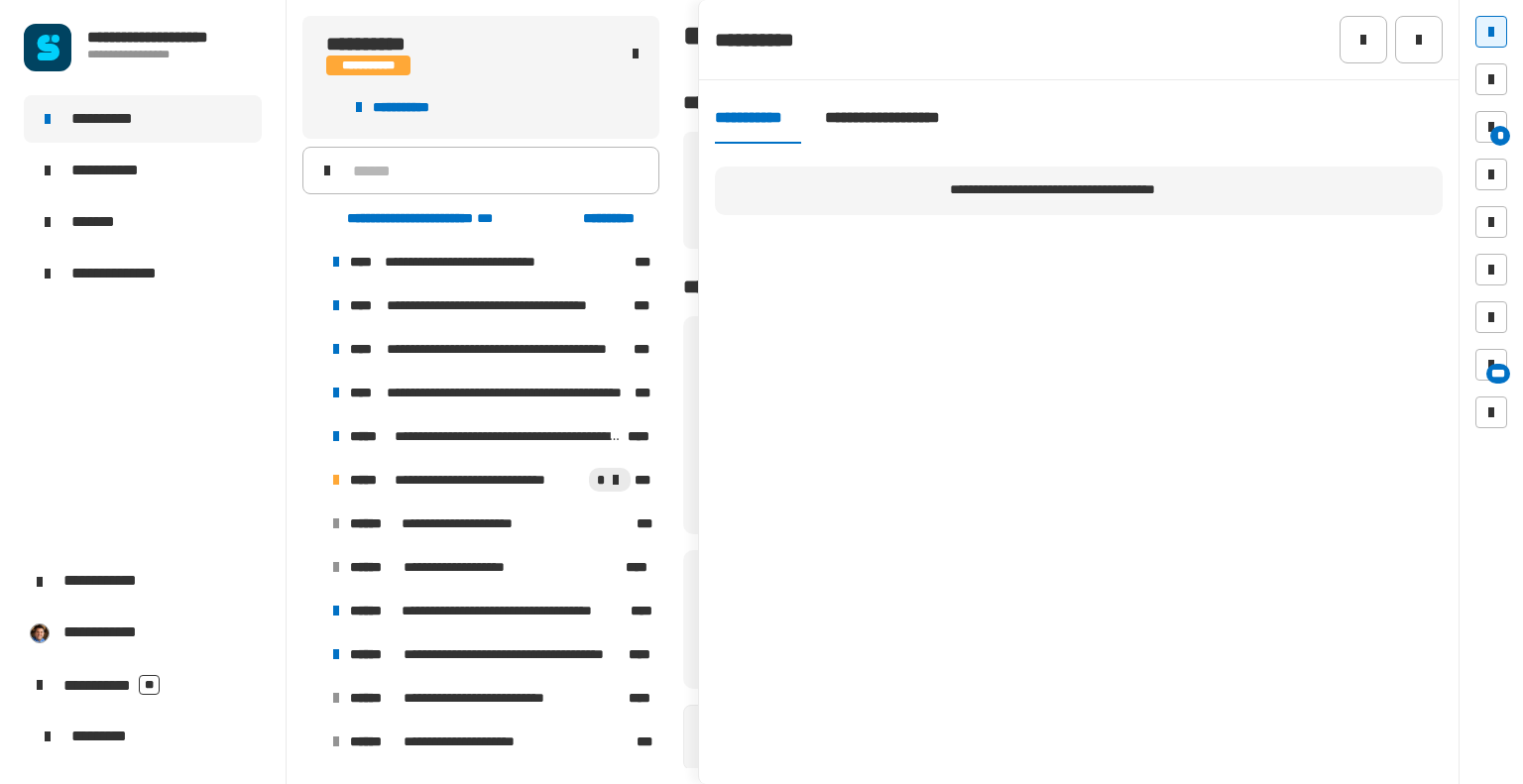 click on "**********" 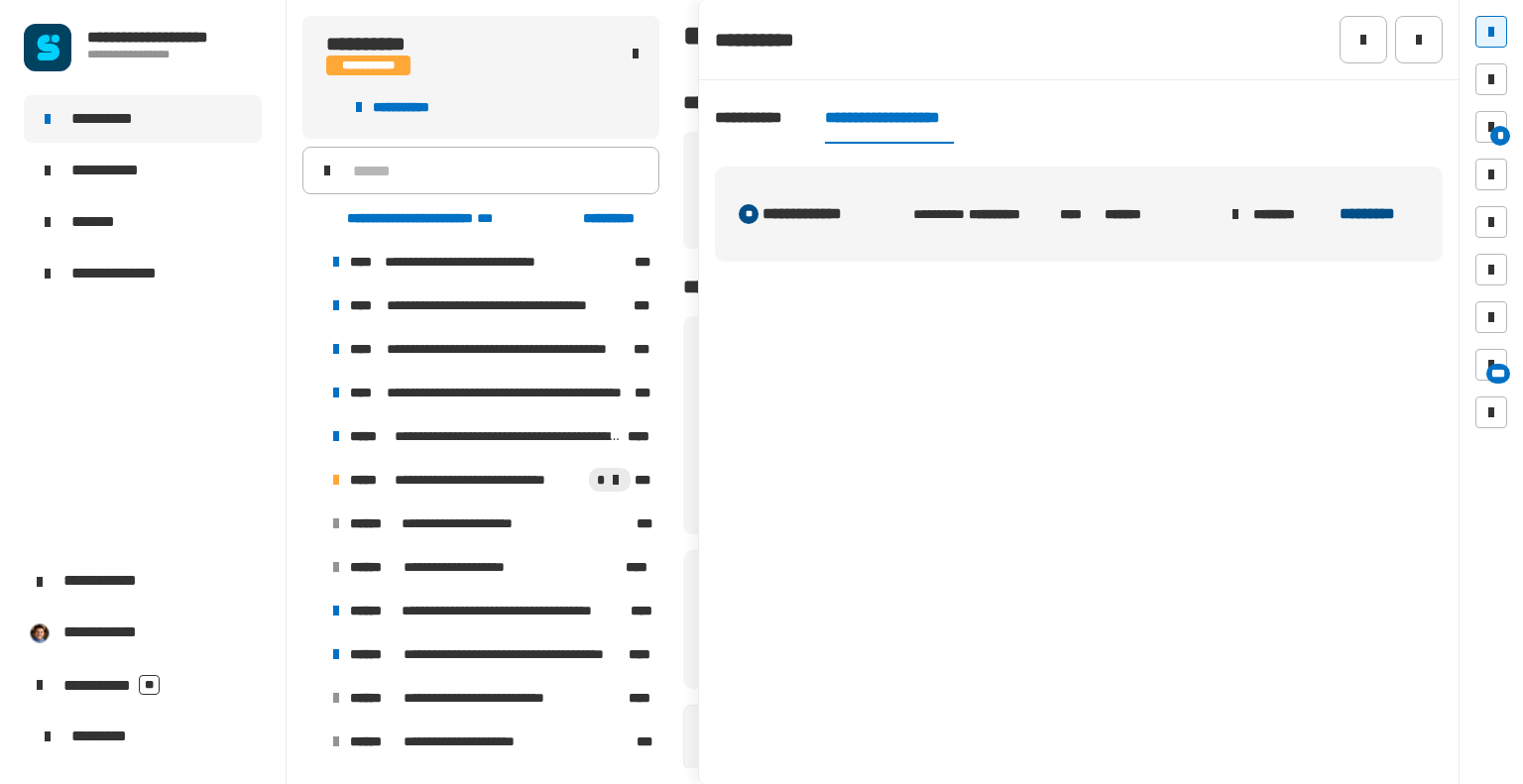 click on "*********" 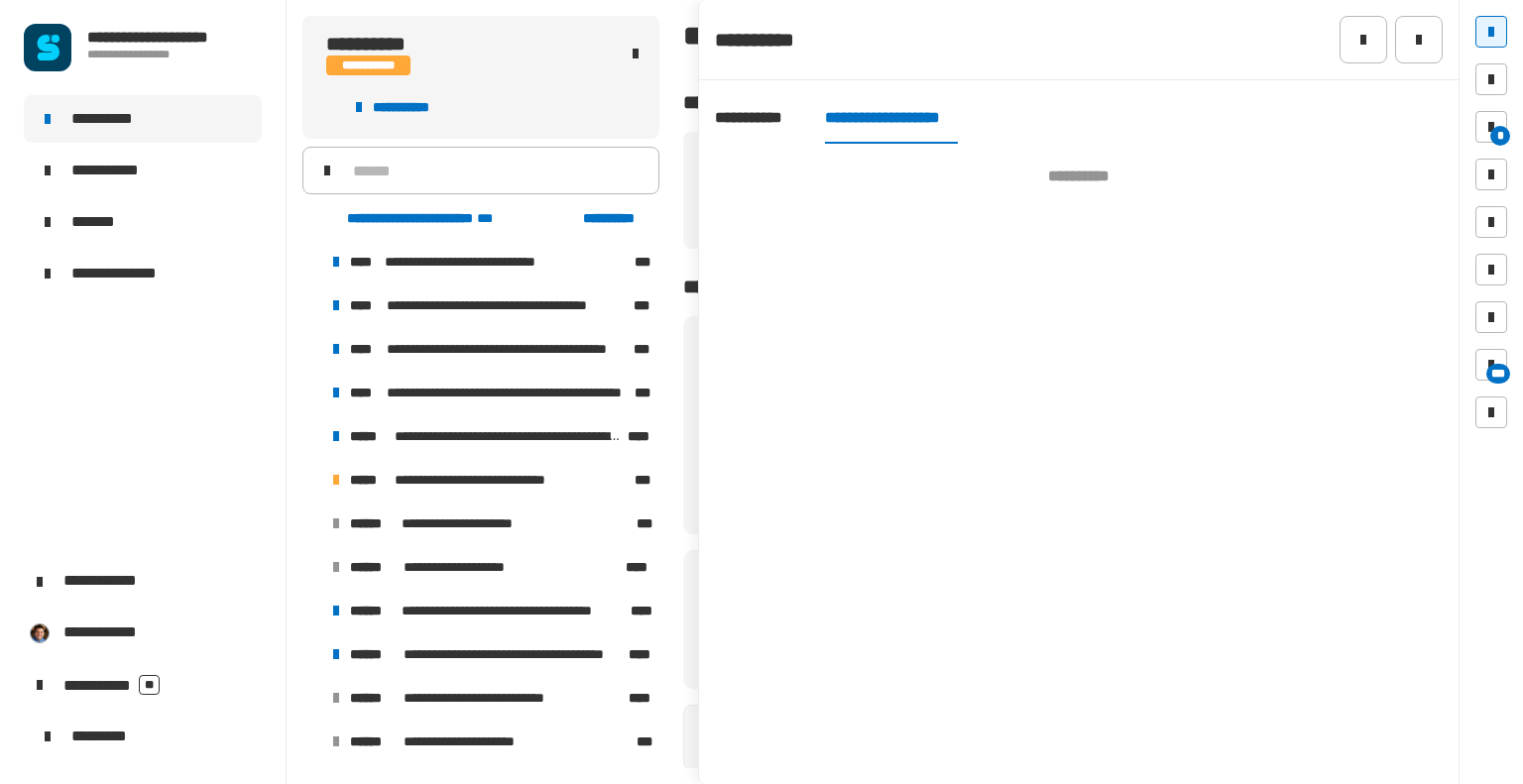 click on "**********" 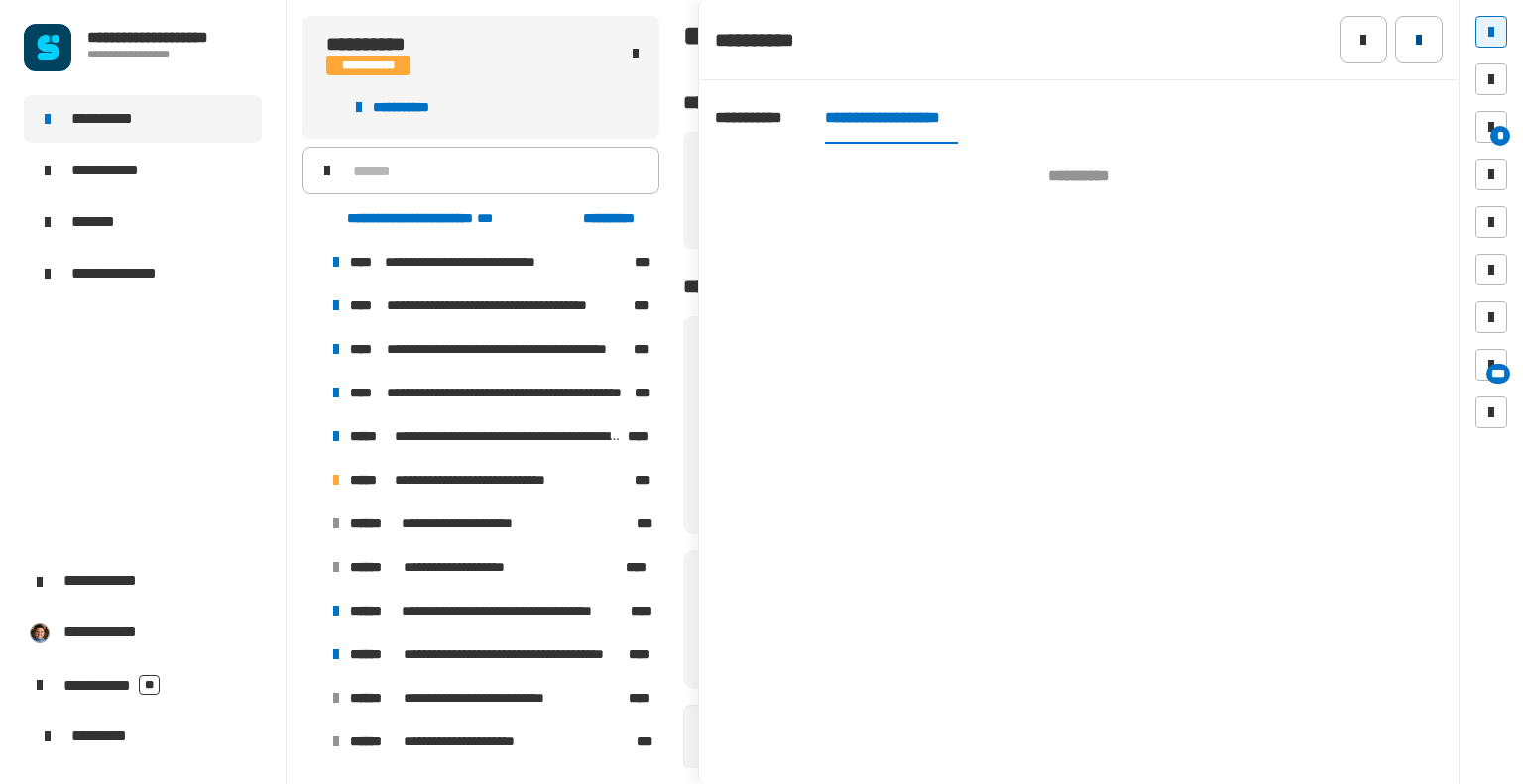 click 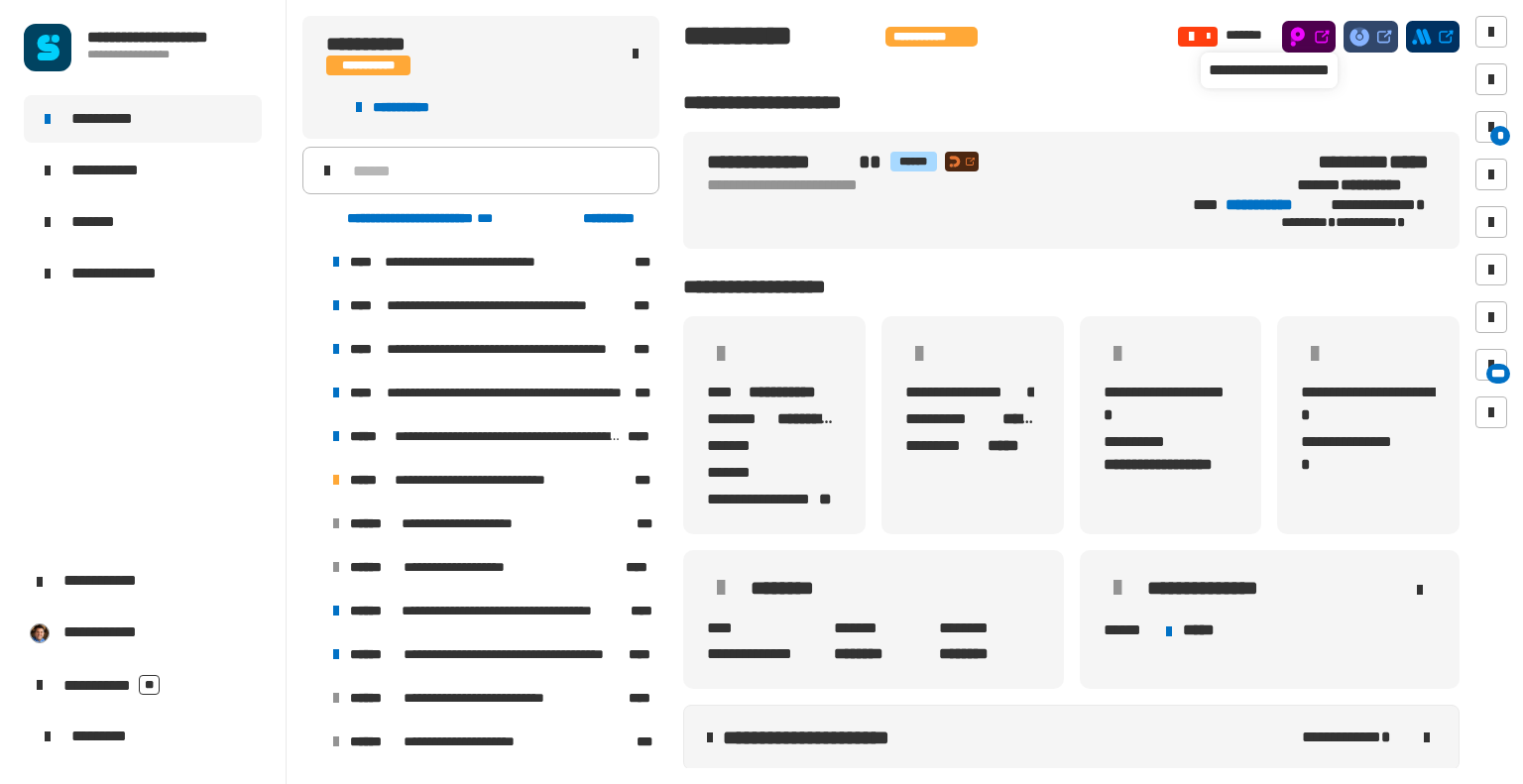 click 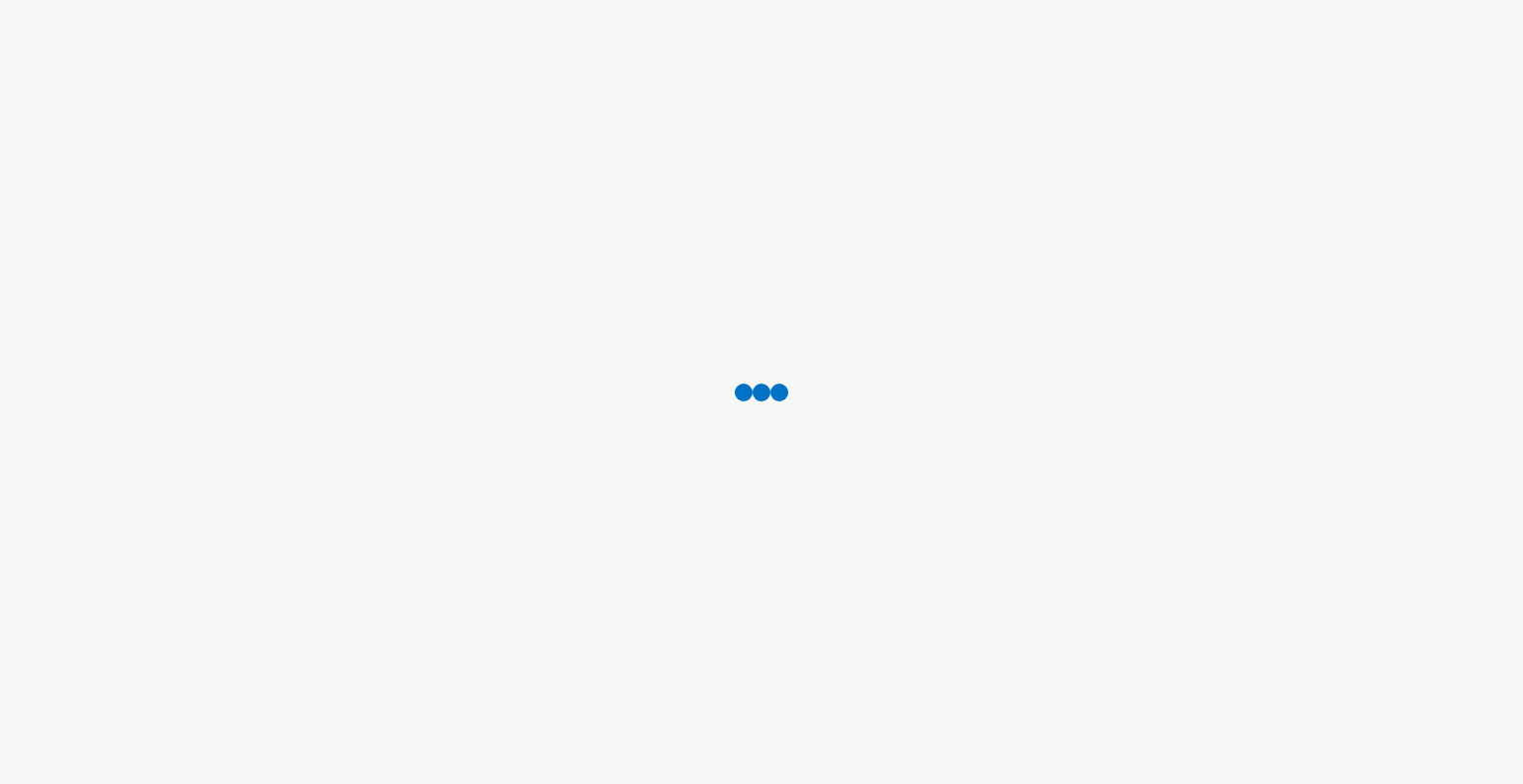 scroll, scrollTop: 0, scrollLeft: 0, axis: both 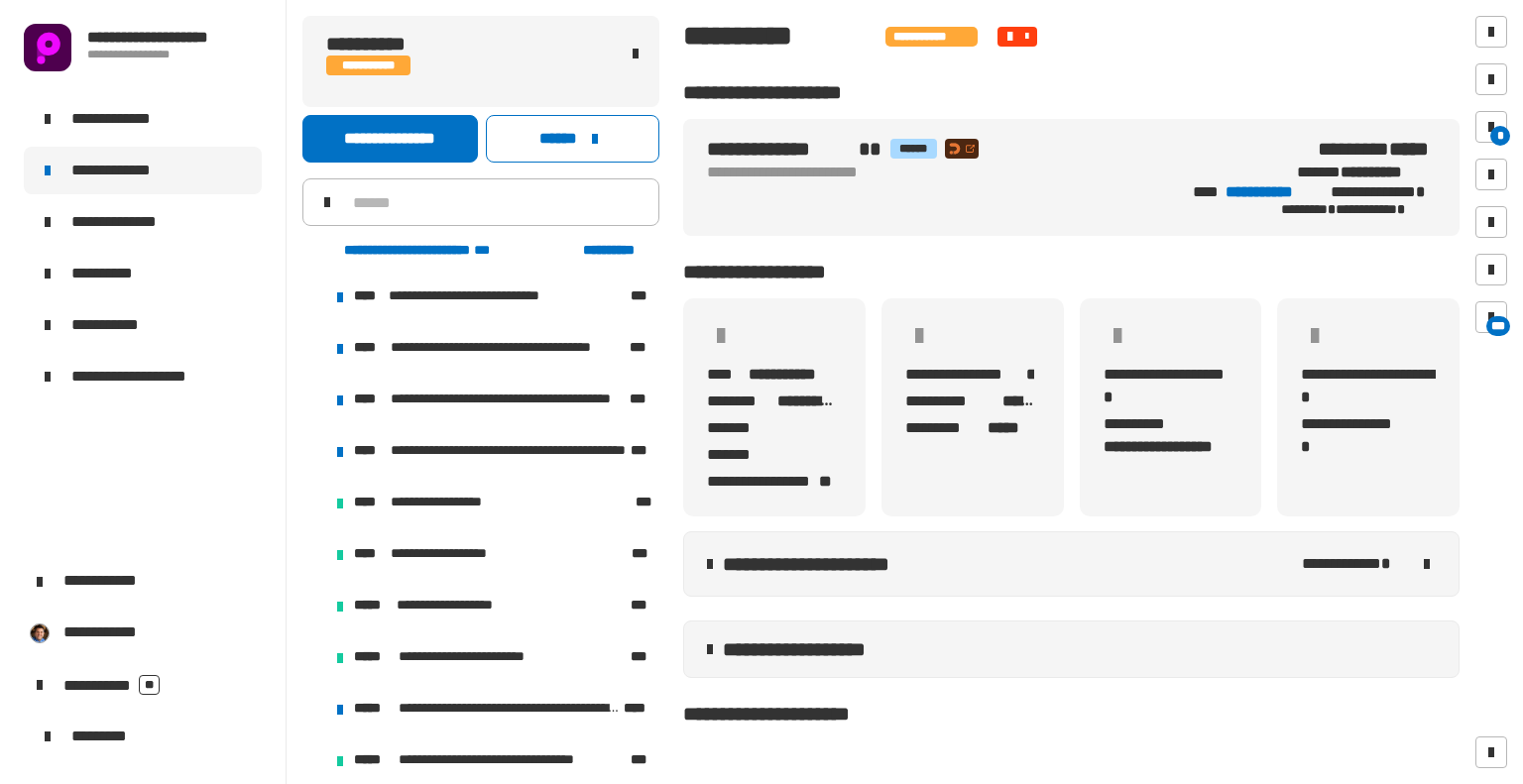 click on "**********" 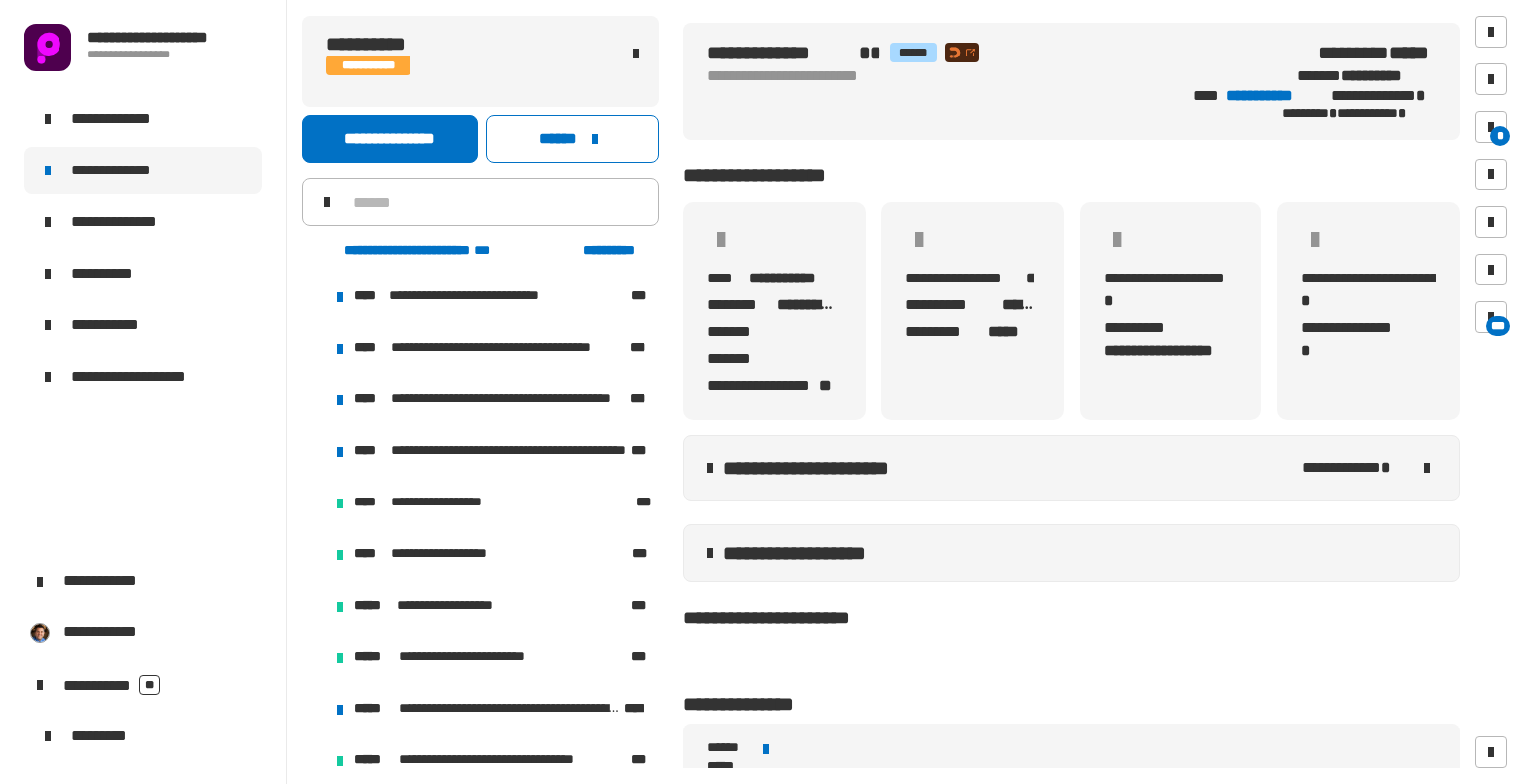 click 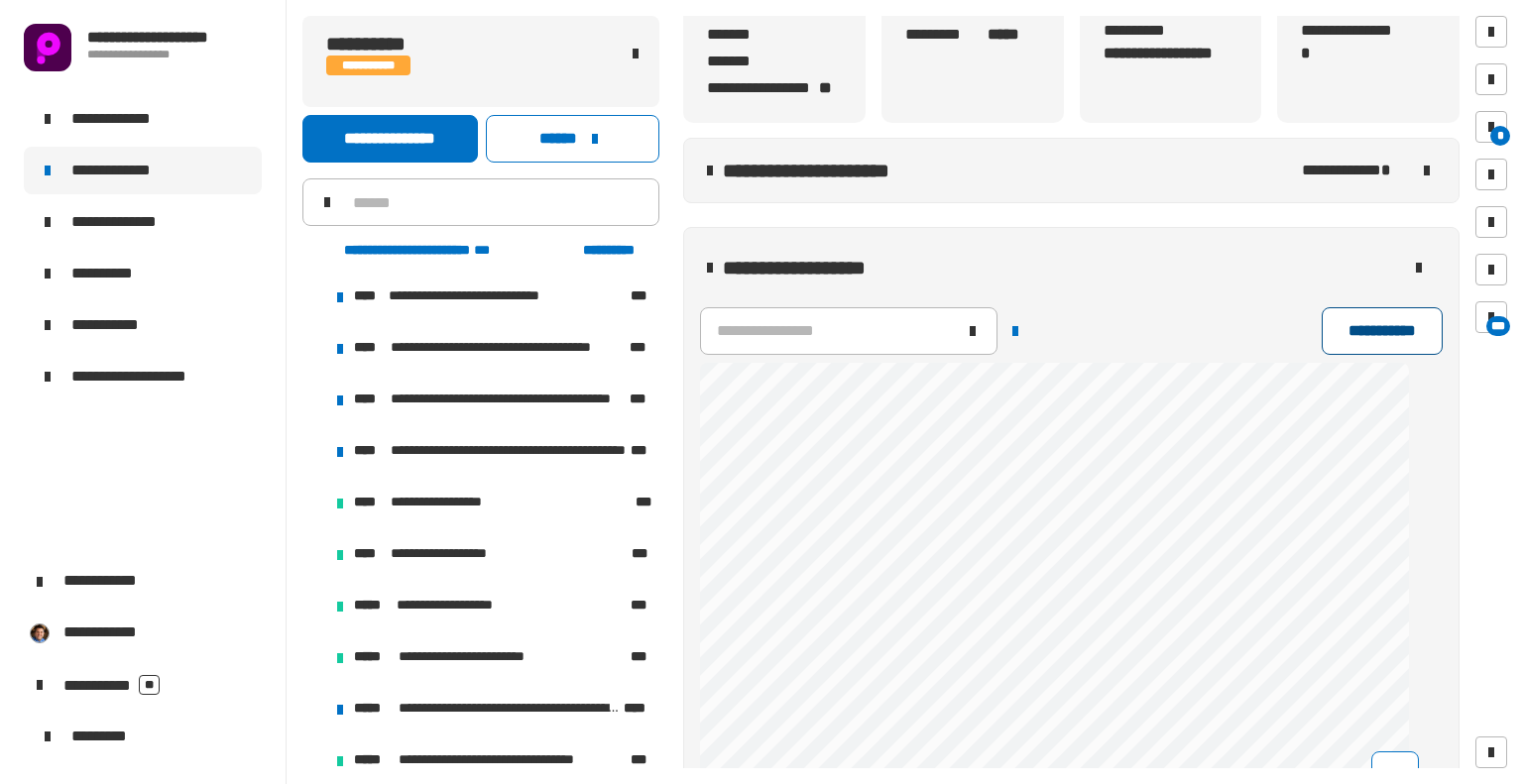 scroll, scrollTop: 394, scrollLeft: 0, axis: vertical 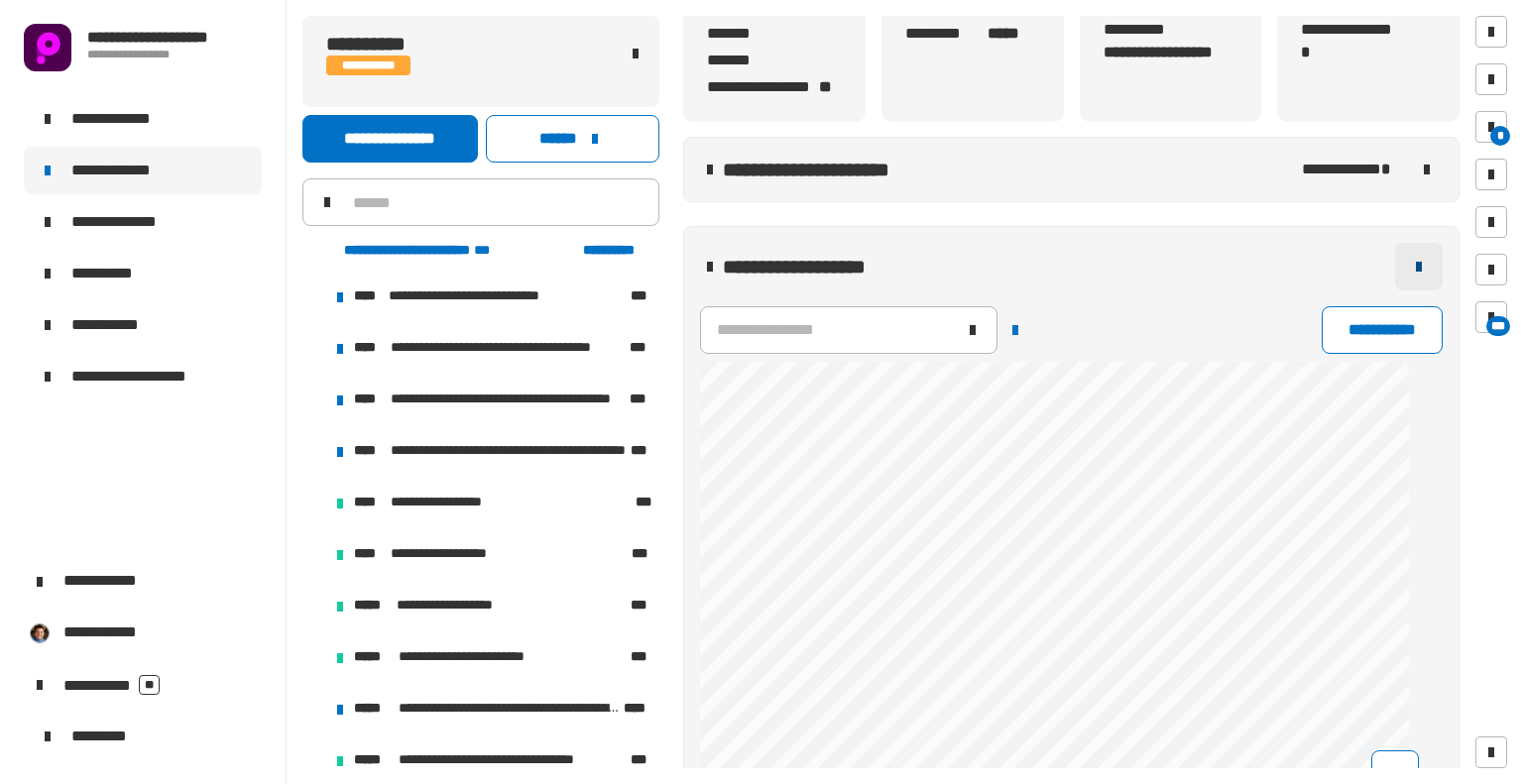 click 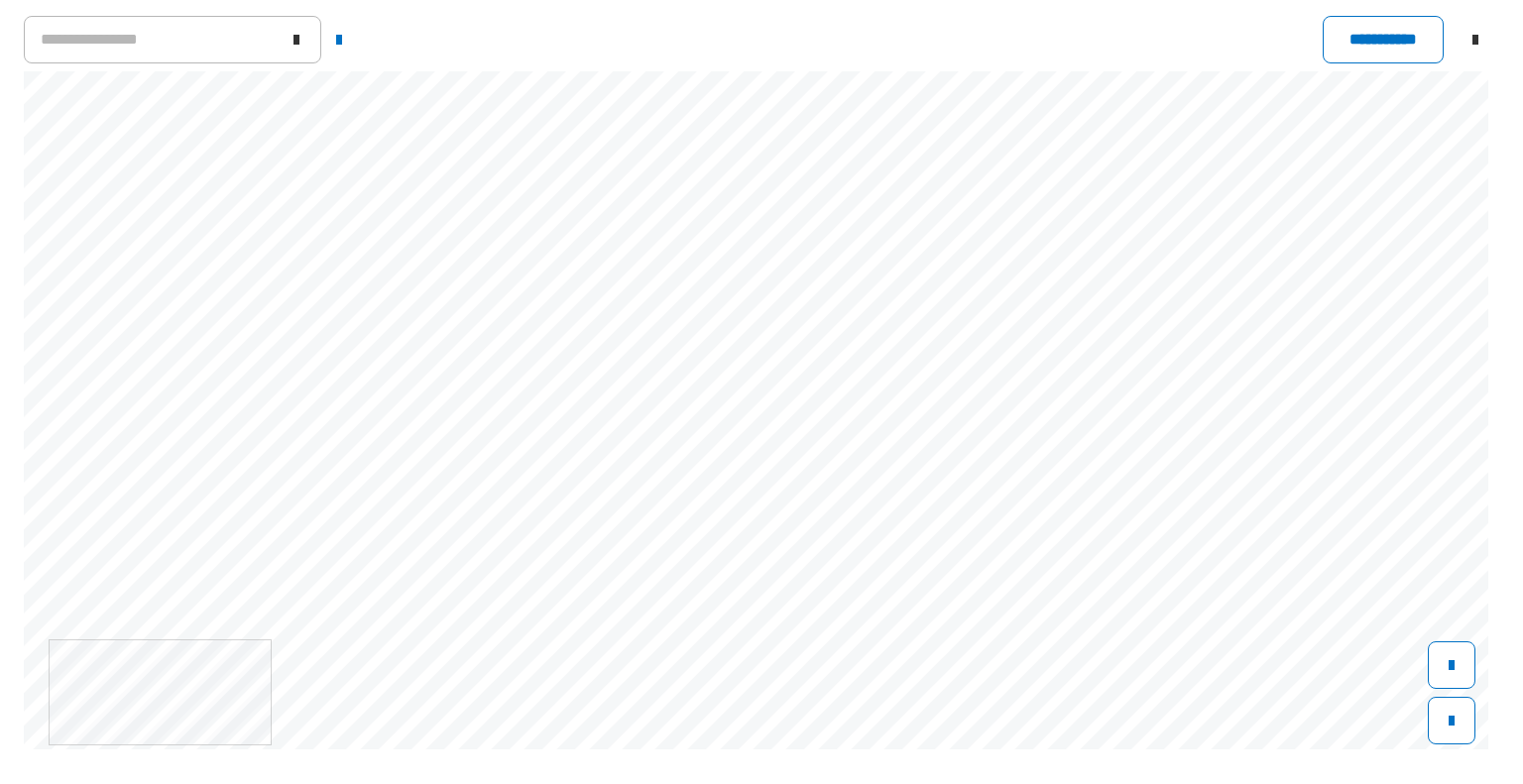 scroll, scrollTop: 495, scrollLeft: 0, axis: vertical 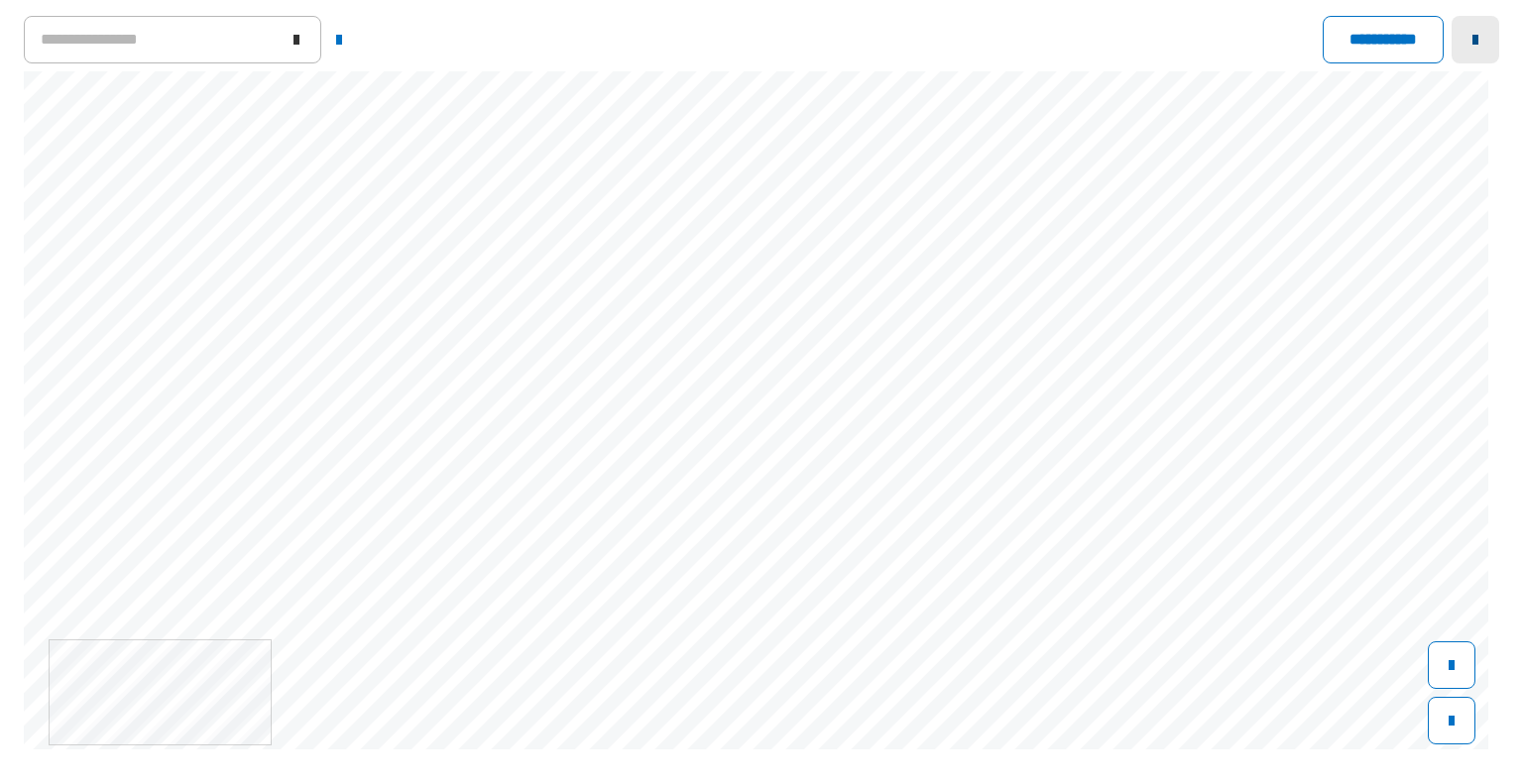 click 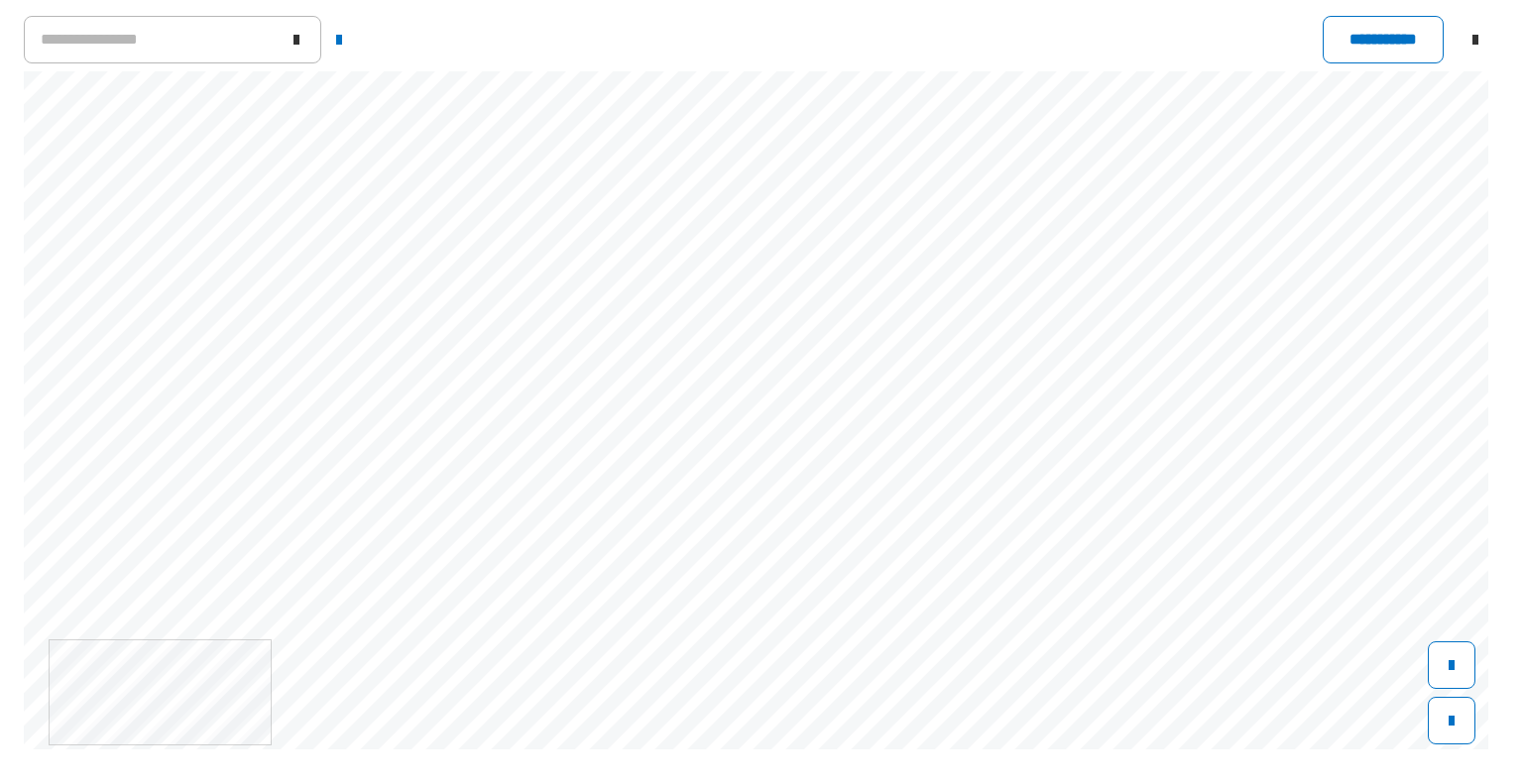 scroll, scrollTop: 16, scrollLeft: 0, axis: vertical 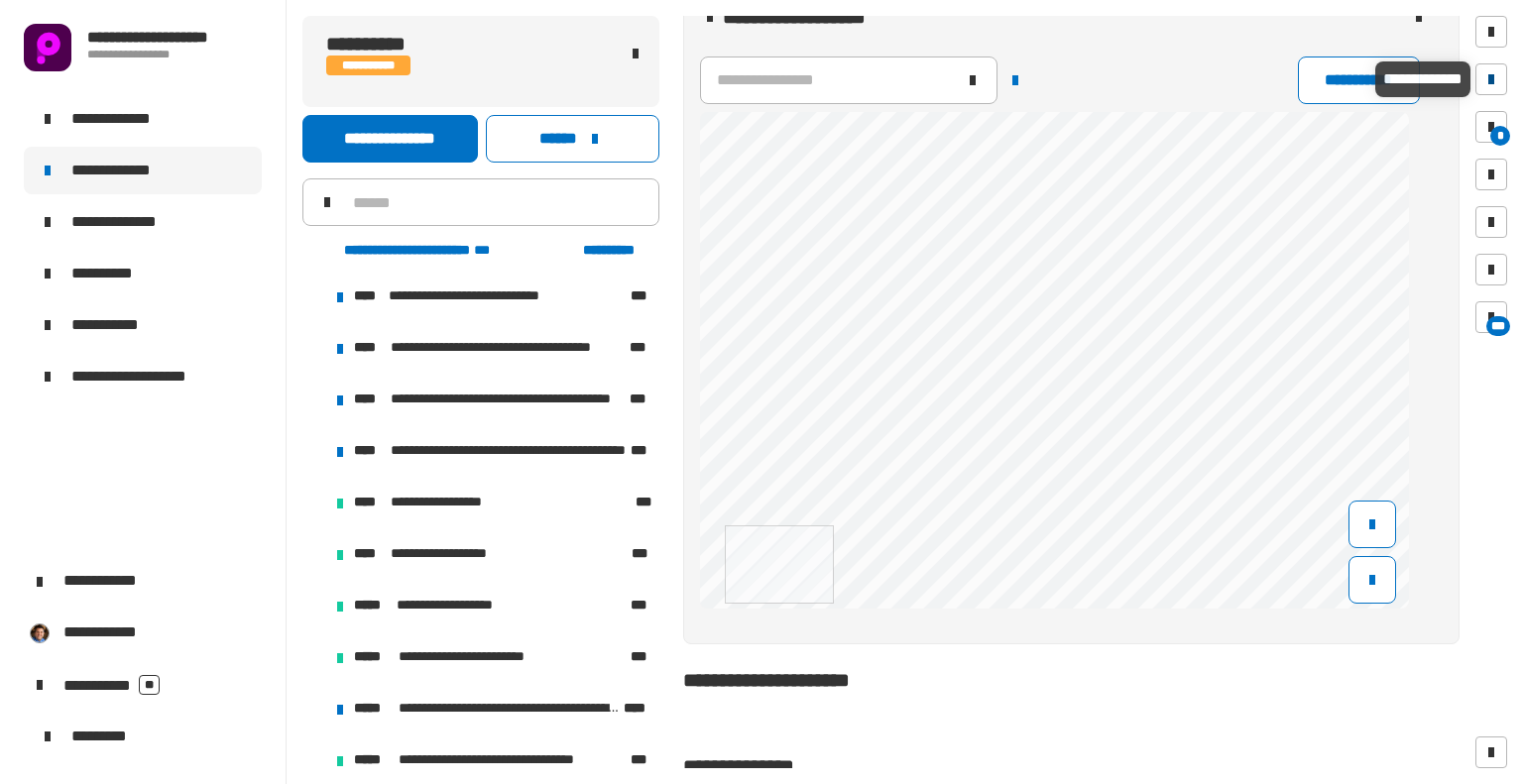 click at bounding box center [1491, 79] 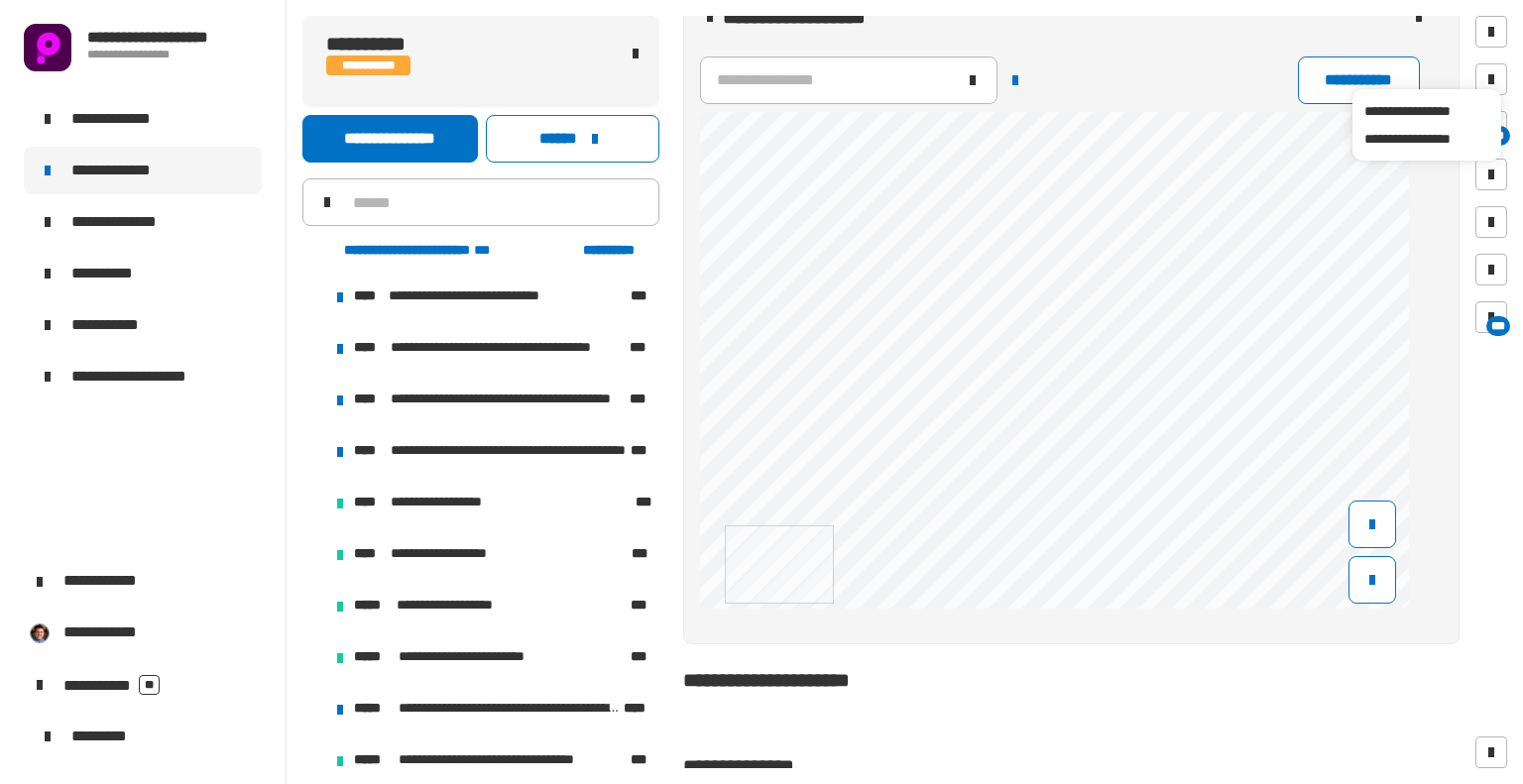 click on "**********" 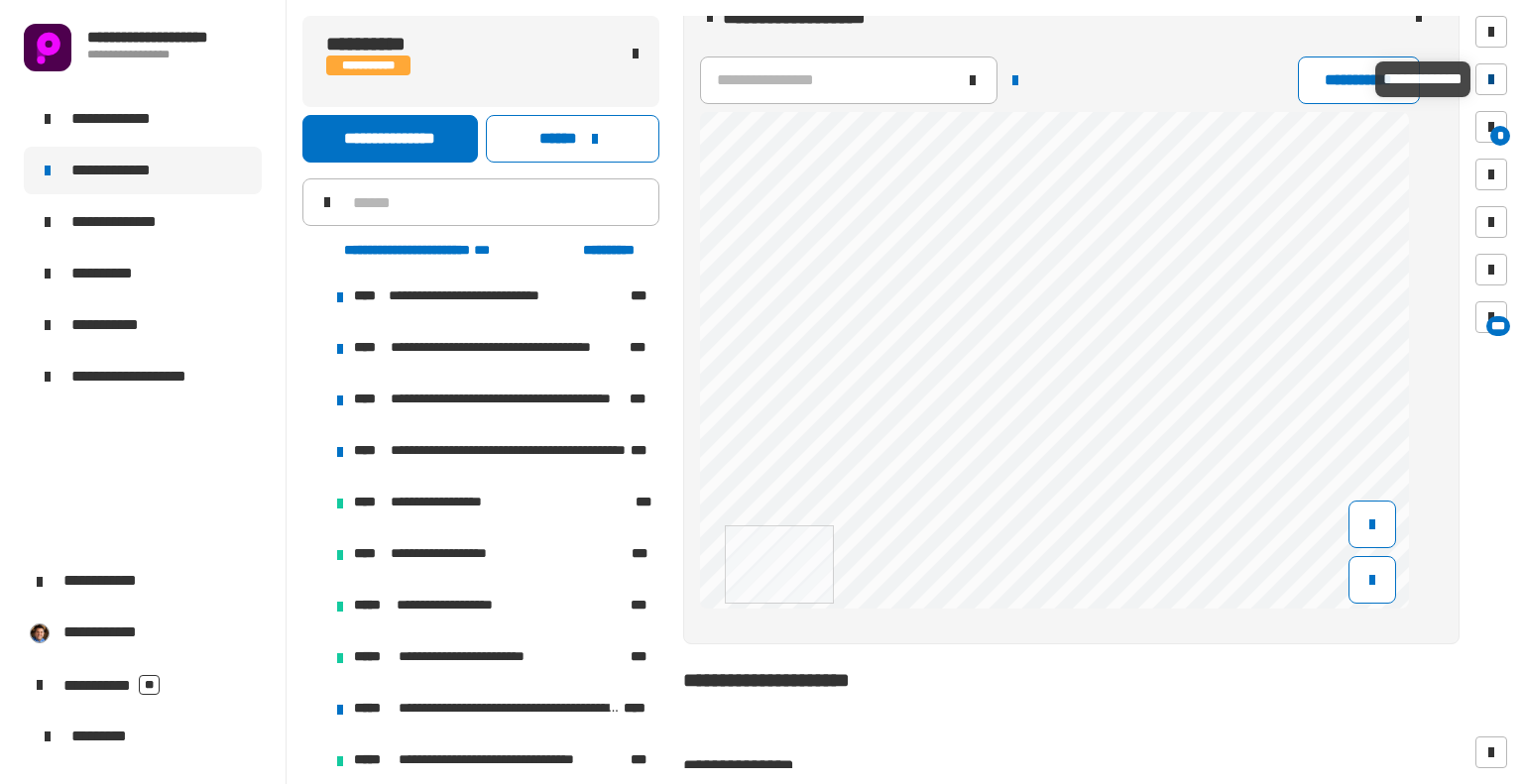 click at bounding box center [1491, 79] 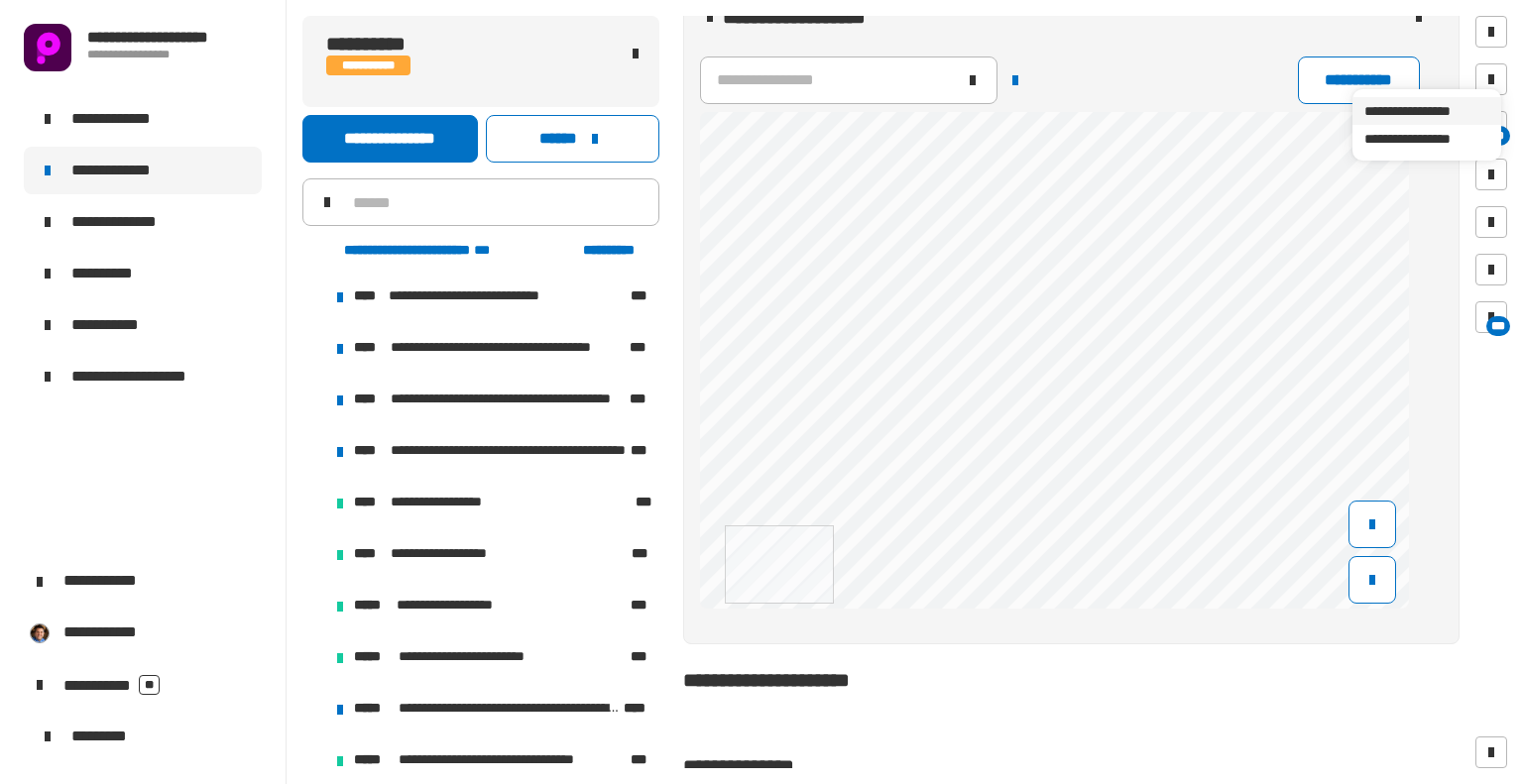 click on "**********" at bounding box center [1427, 111] 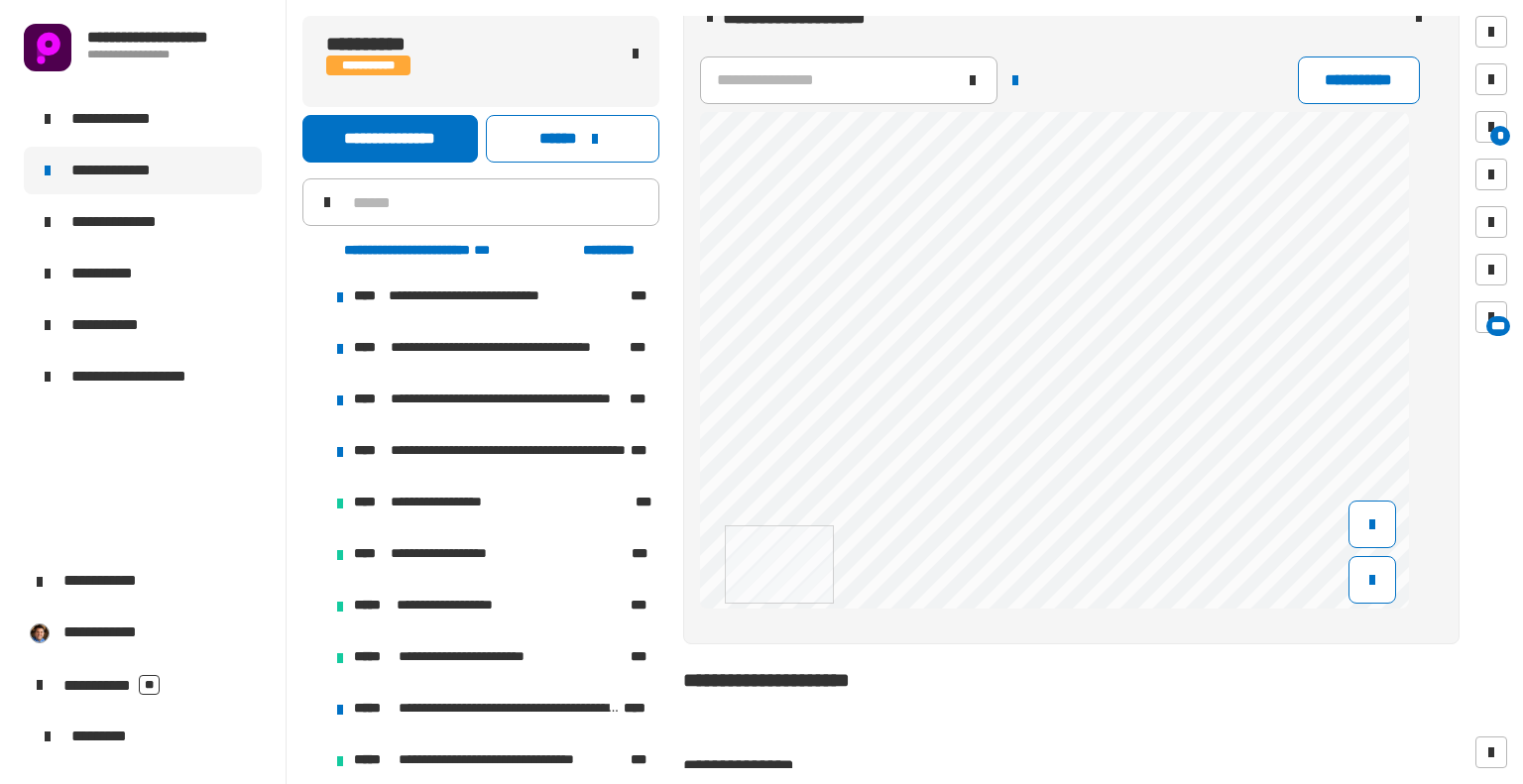 scroll, scrollTop: 648, scrollLeft: 0, axis: vertical 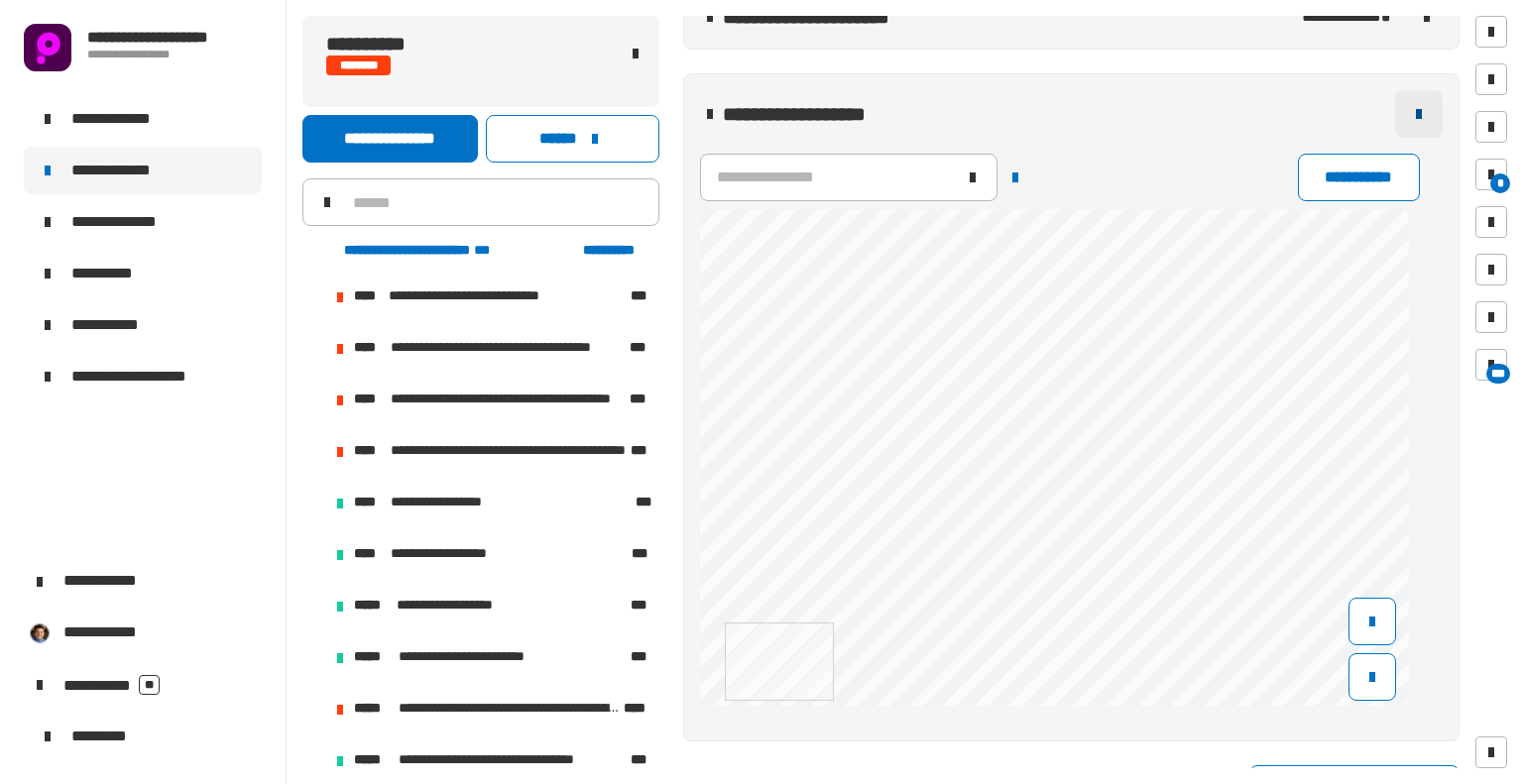 click 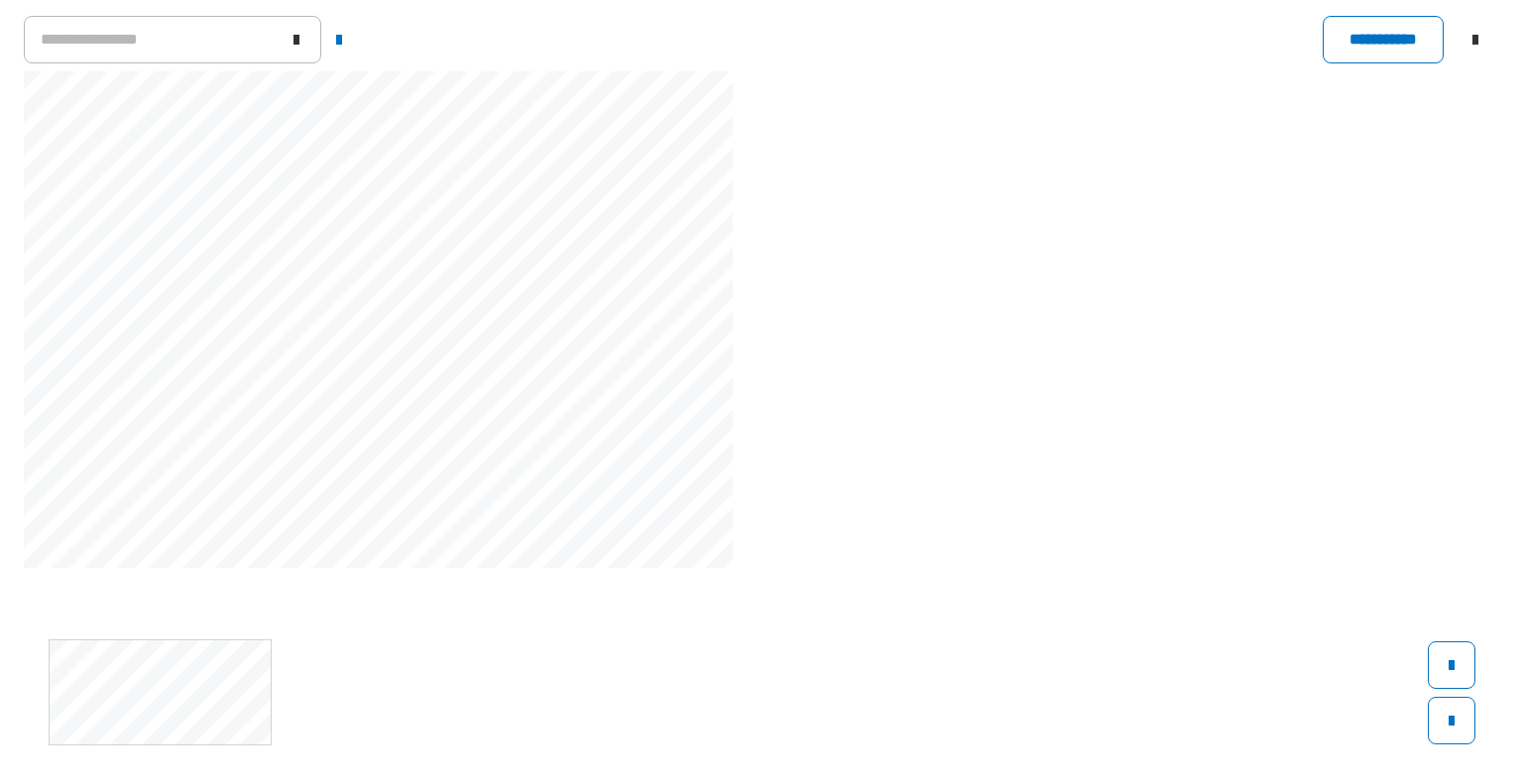 scroll, scrollTop: 123, scrollLeft: 165, axis: both 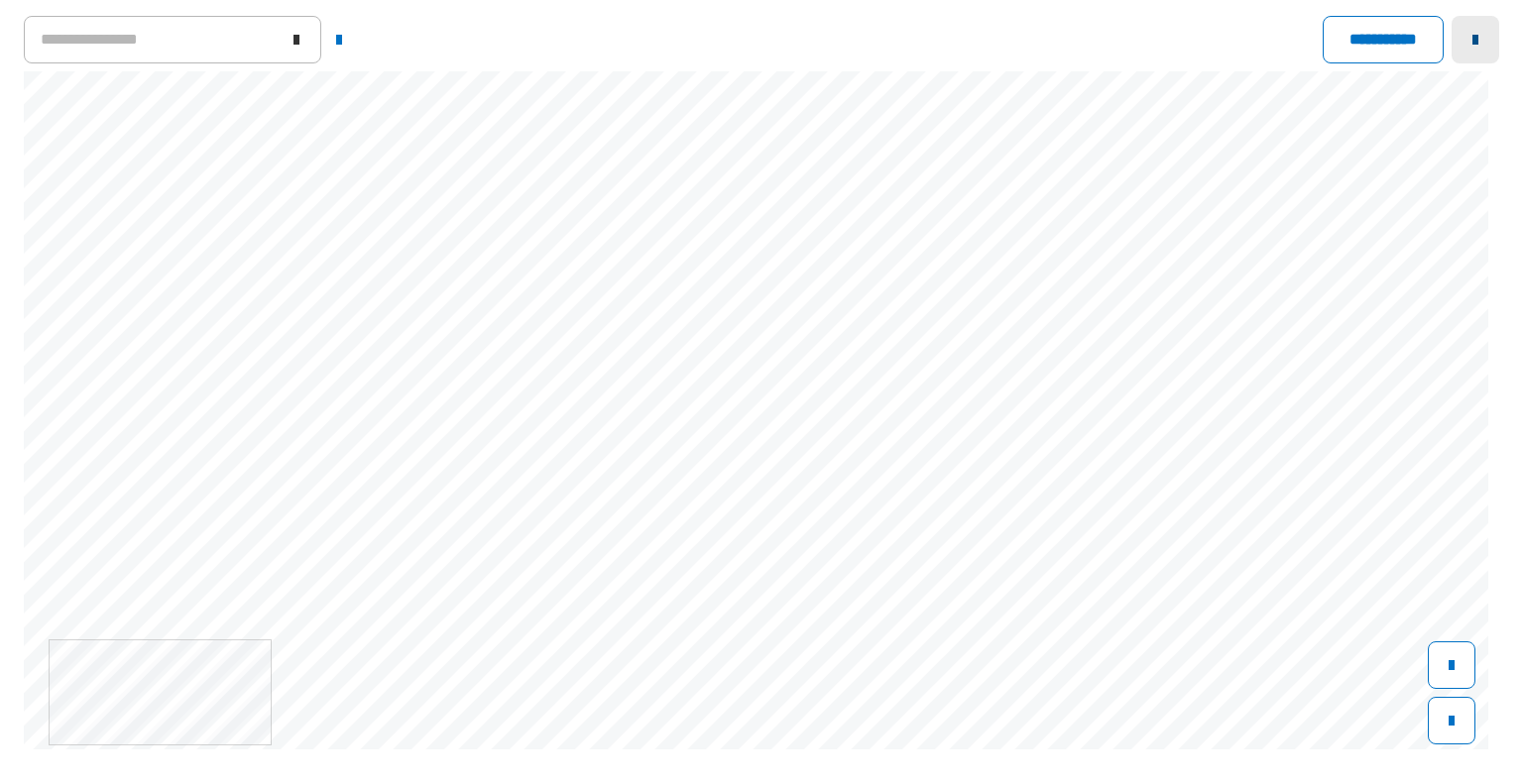 click 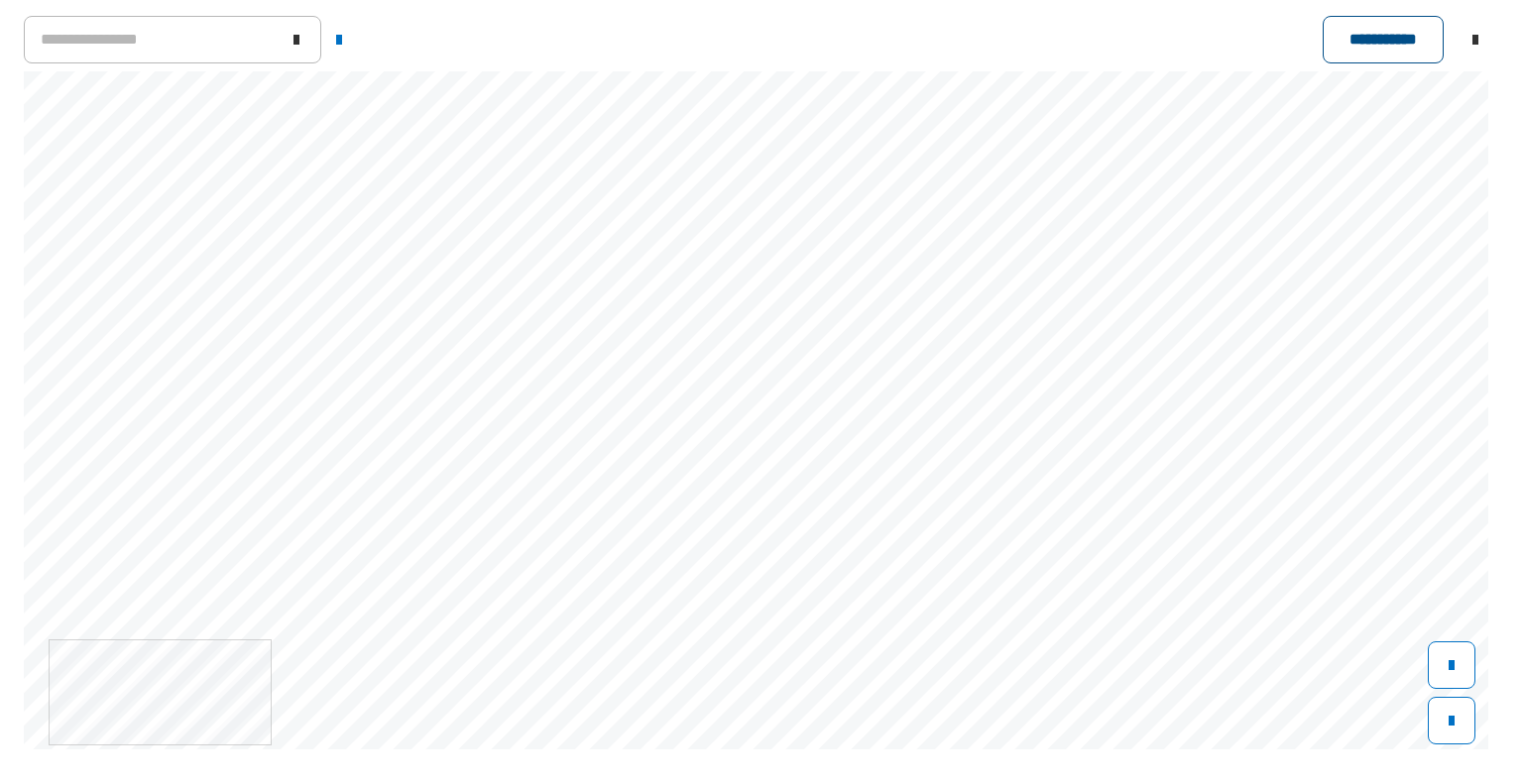 scroll, scrollTop: 16, scrollLeft: 0, axis: vertical 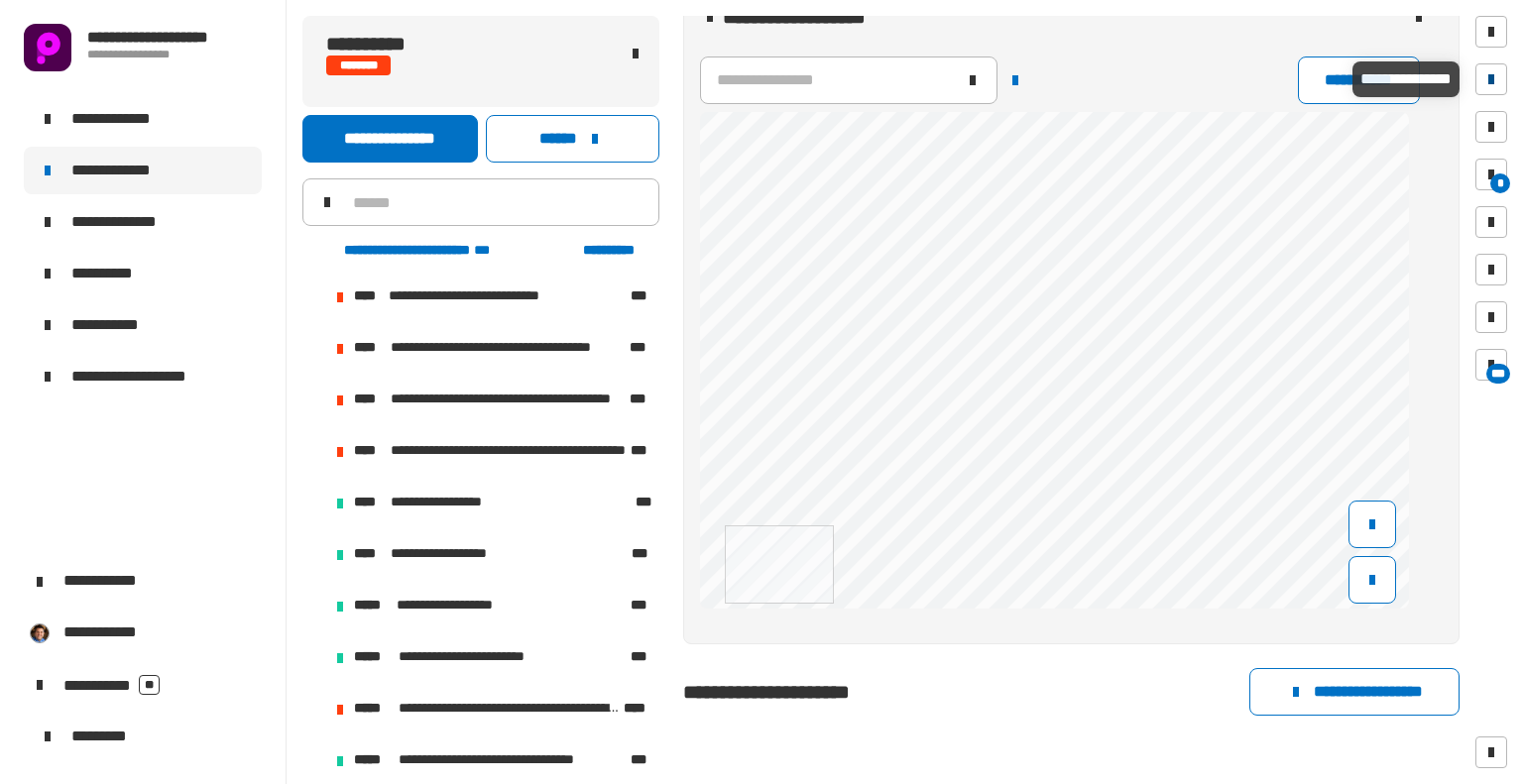 click at bounding box center [1491, 79] 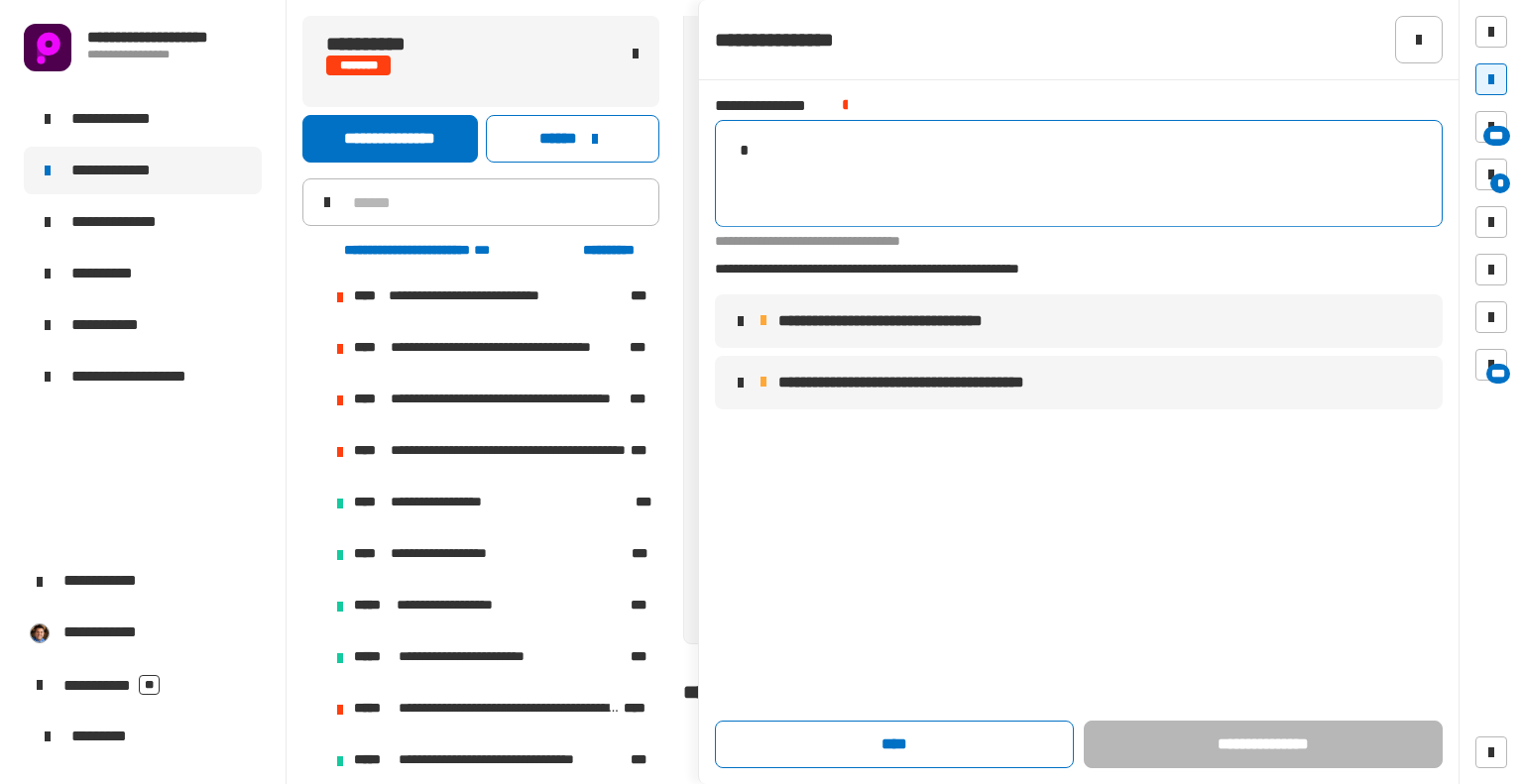 click on "**********" 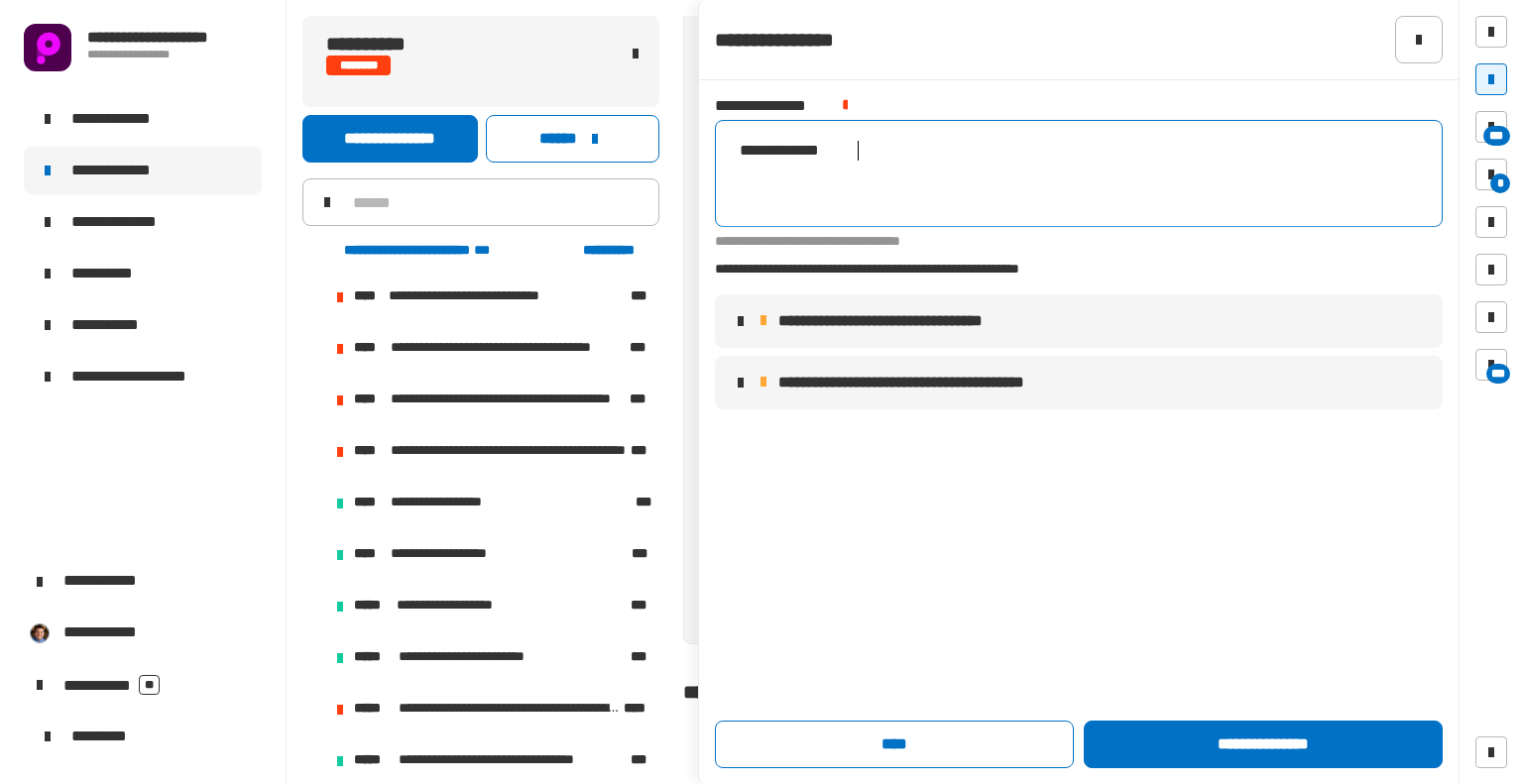 scroll, scrollTop: 0, scrollLeft: 100, axis: horizontal 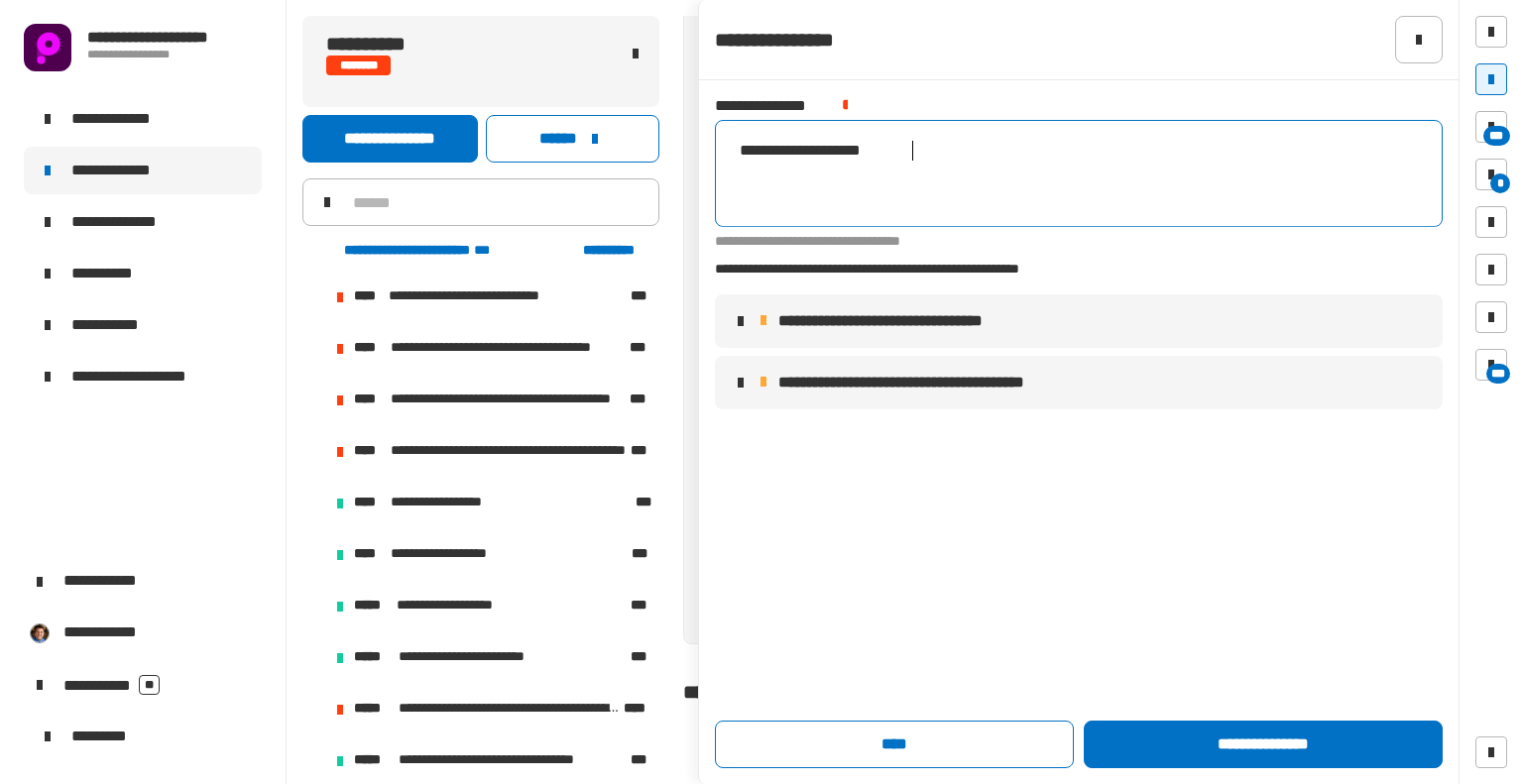 type on "**********" 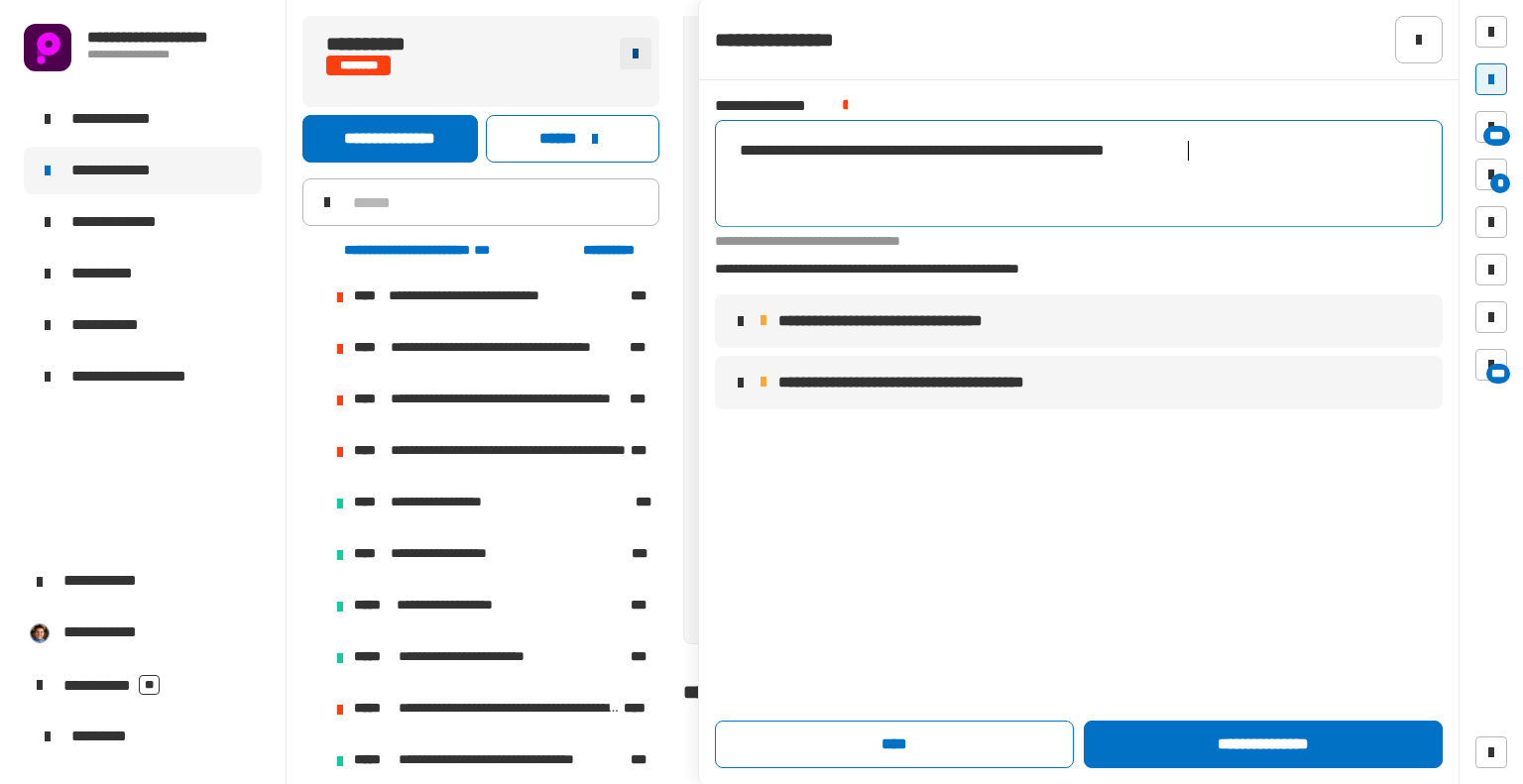 scroll, scrollTop: 0, scrollLeft: 456, axis: horizontal 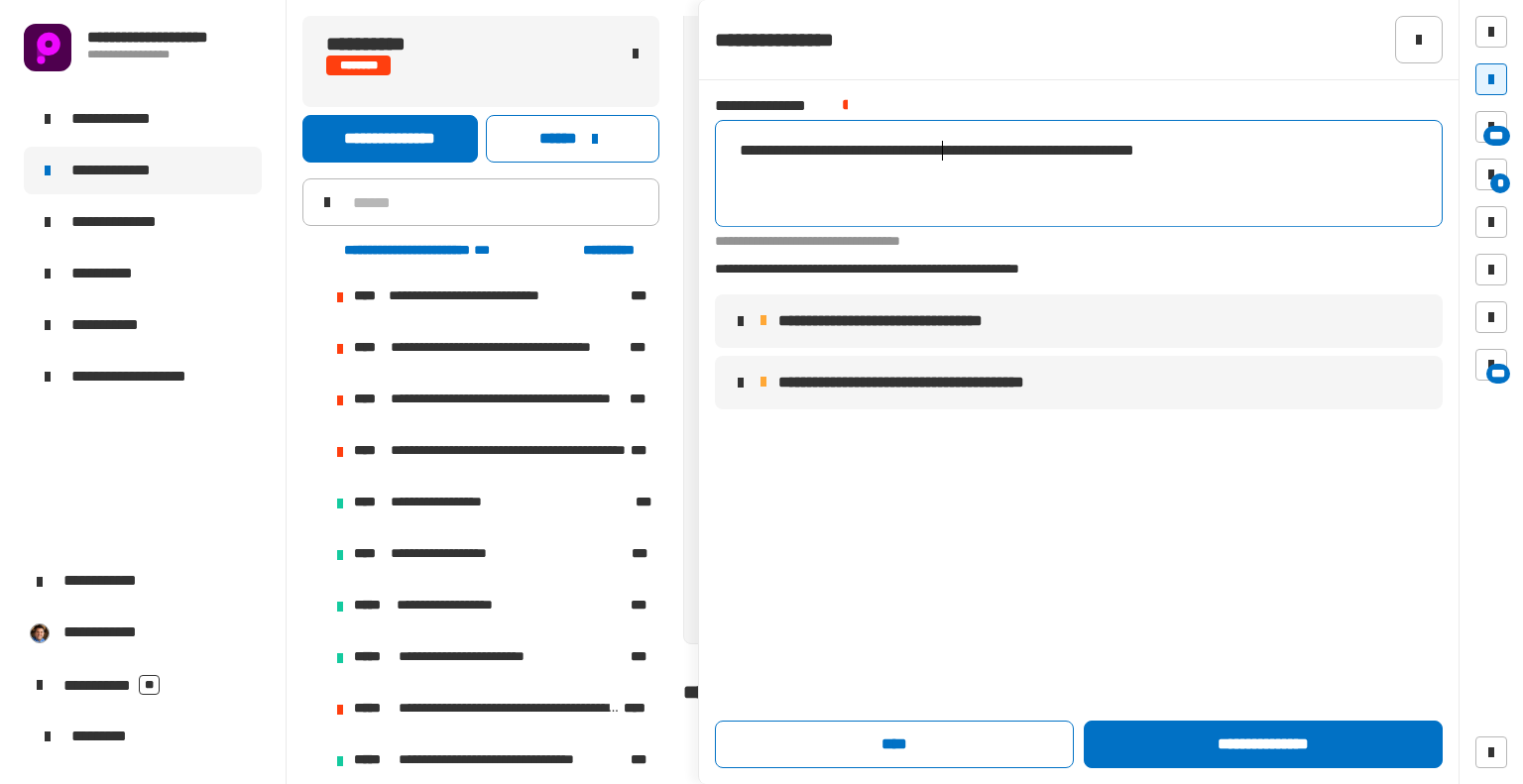 type on "***" 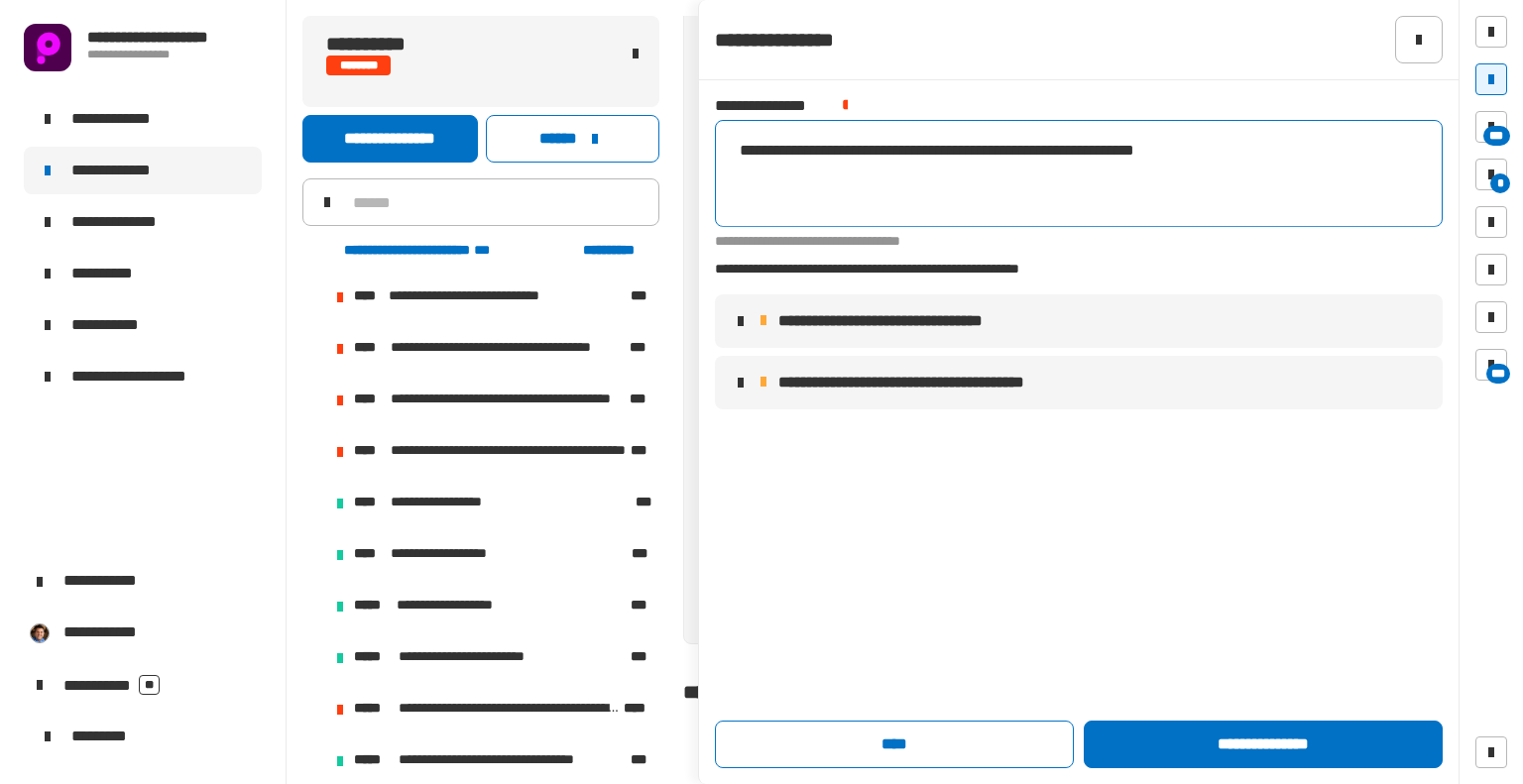 type 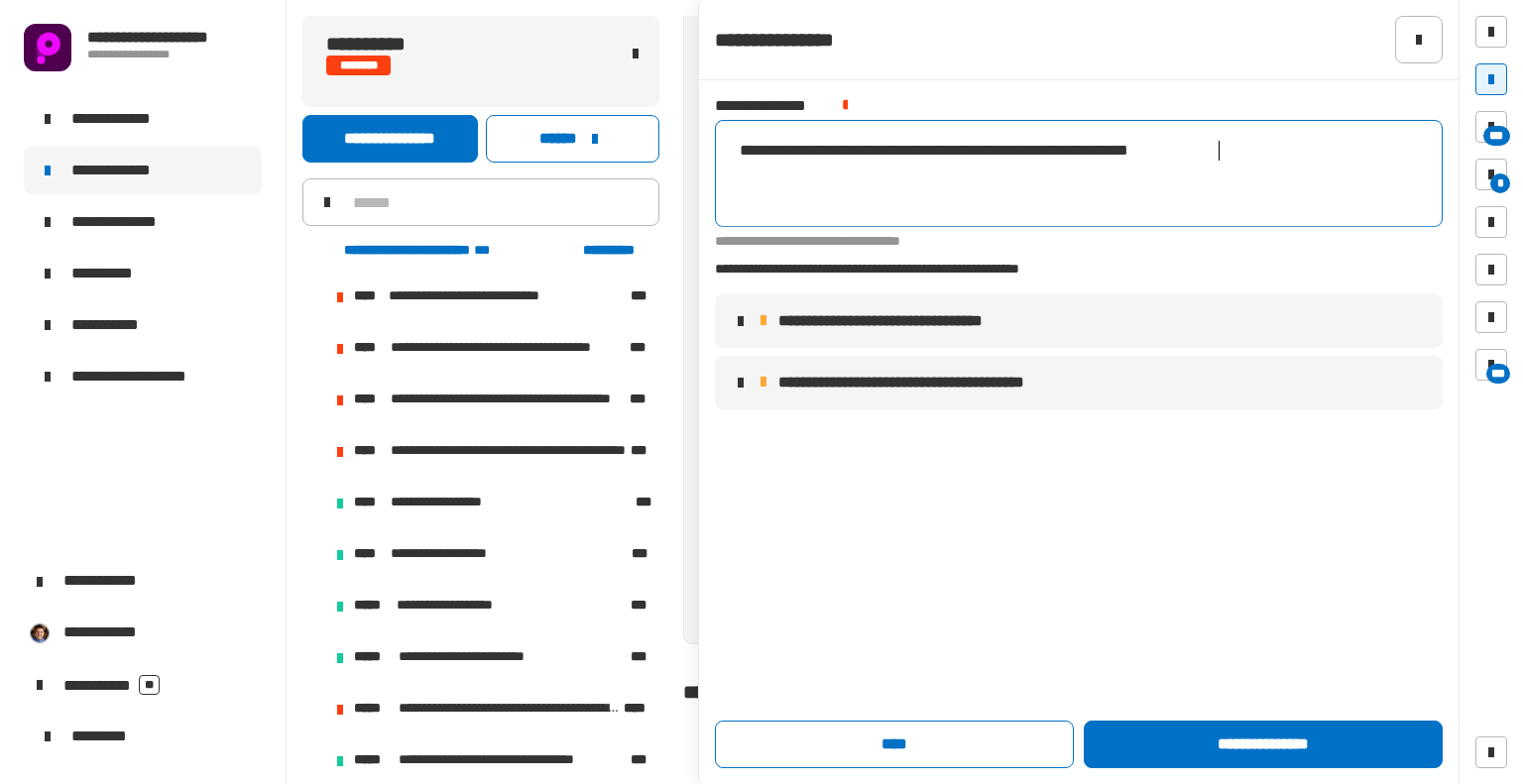 click on "**********" 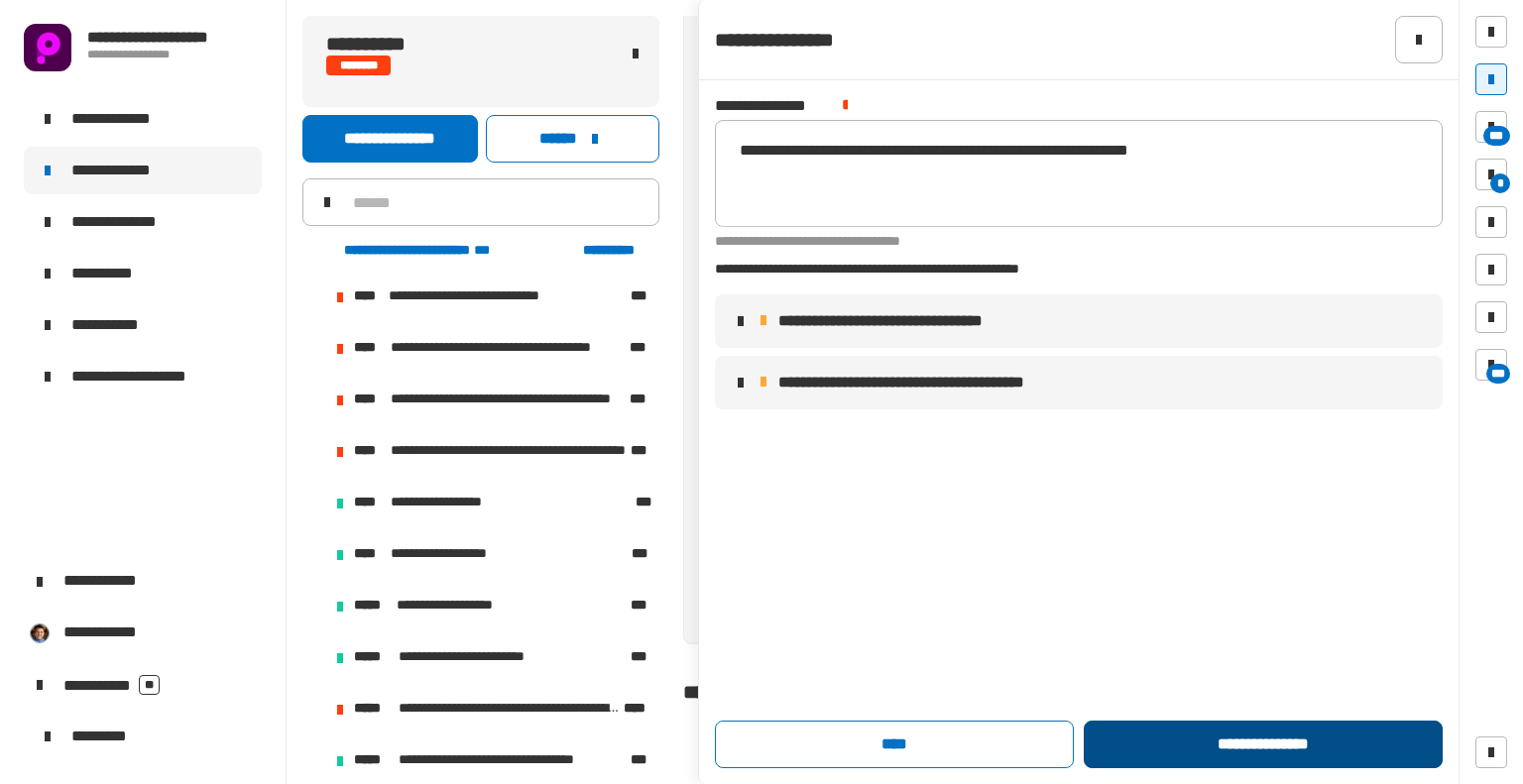 click on "**********" 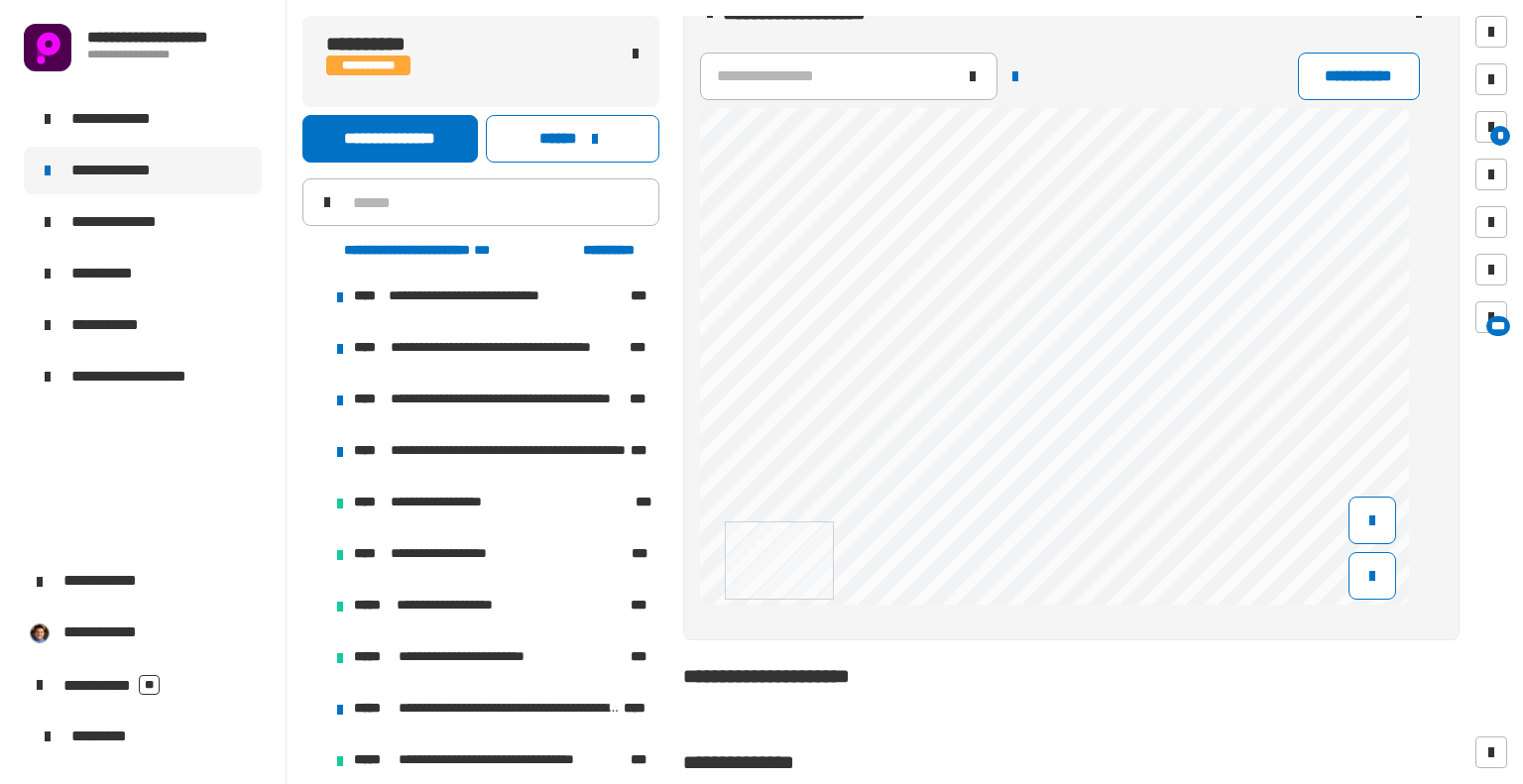 scroll, scrollTop: 644, scrollLeft: 0, axis: vertical 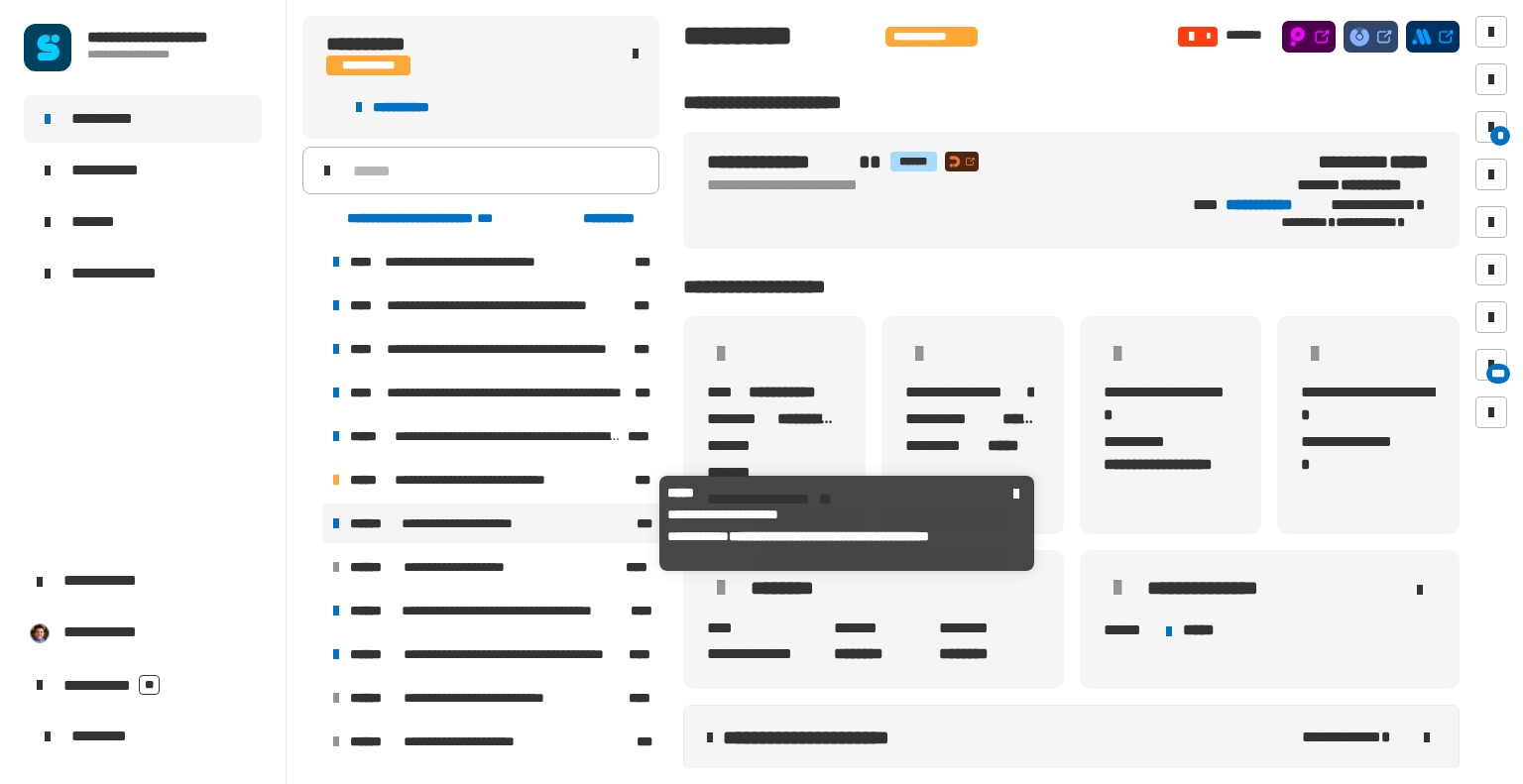 click on "**********" at bounding box center [470, 523] 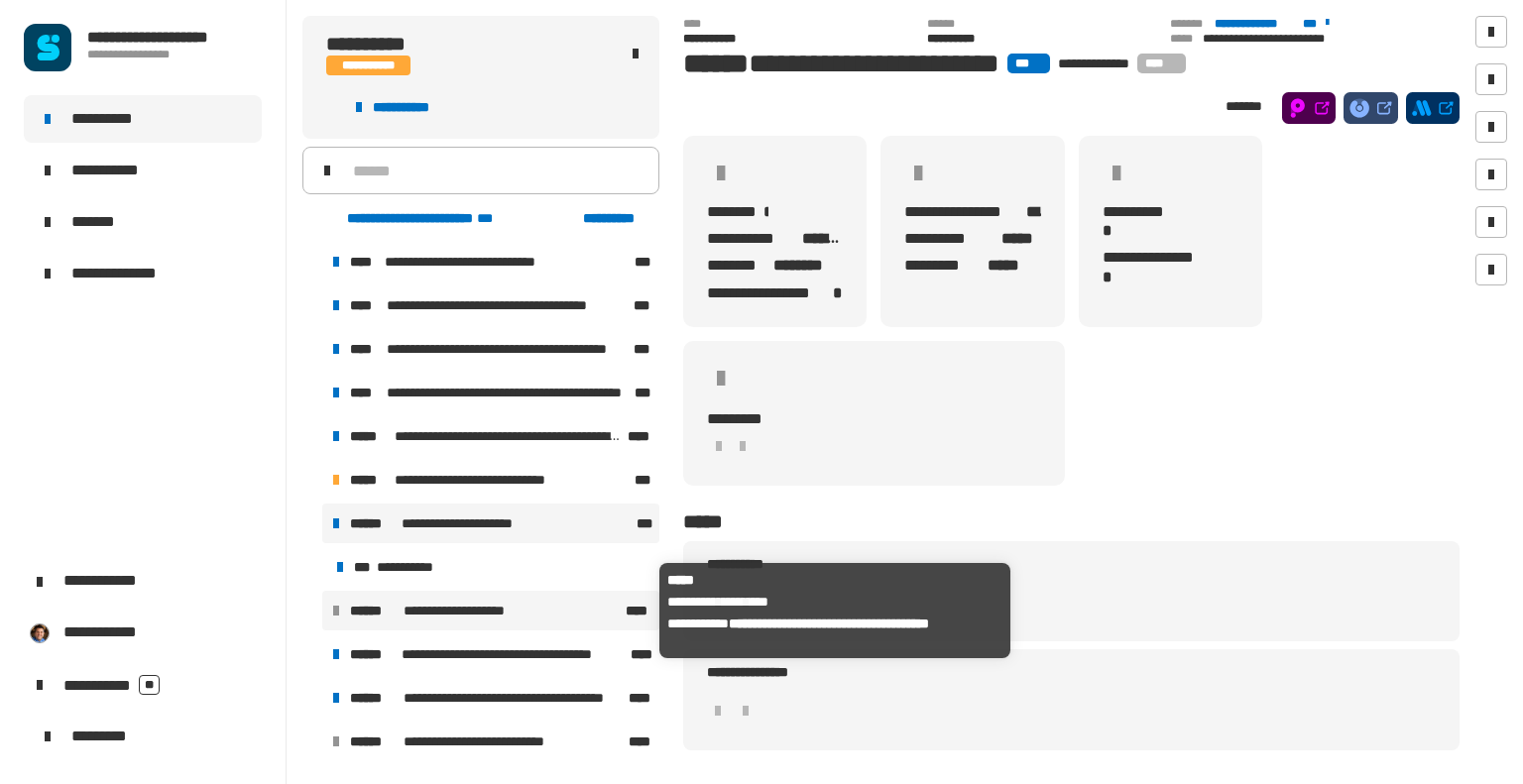 click on "**********" at bounding box center [460, 611] 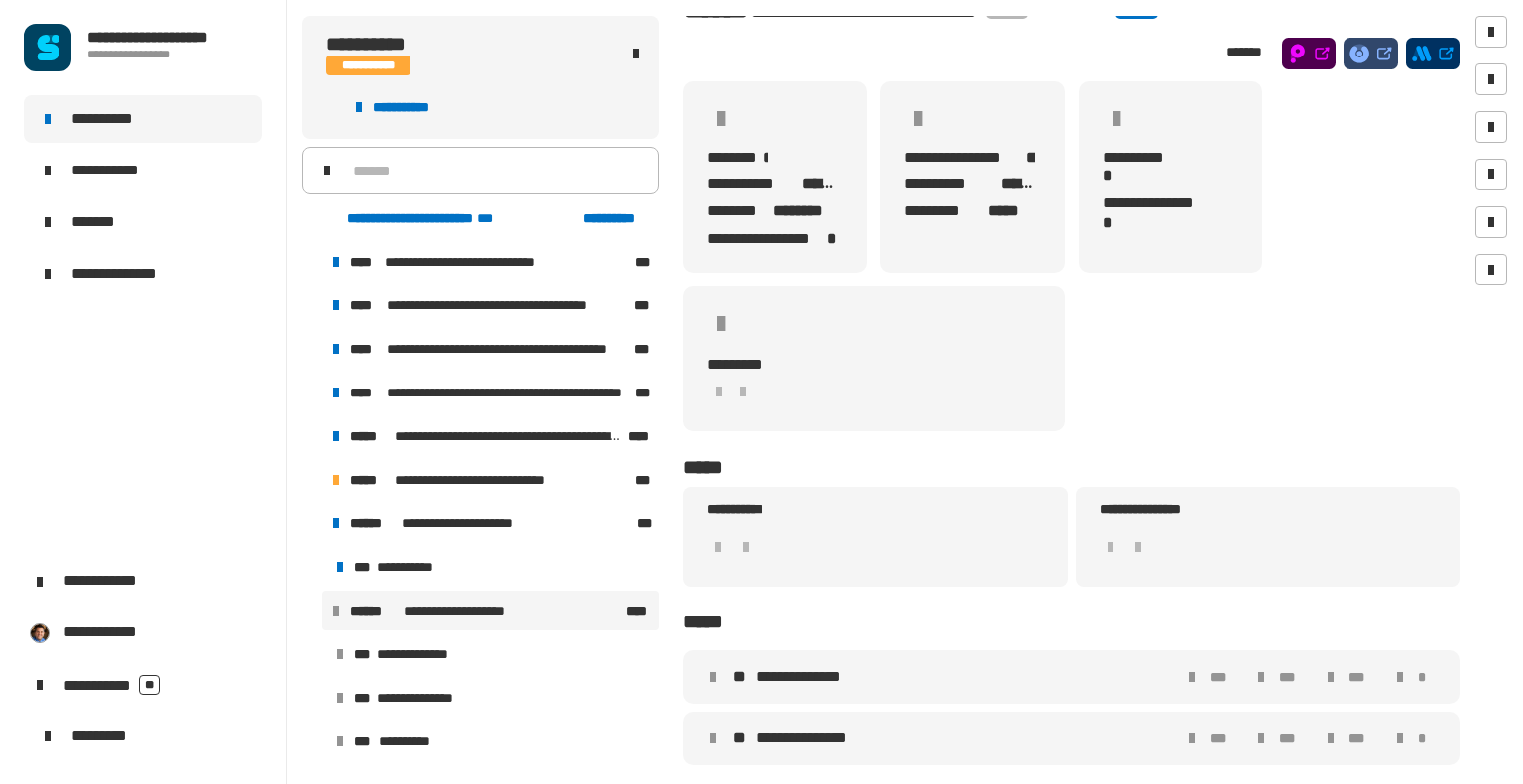 scroll, scrollTop: 0, scrollLeft: 0, axis: both 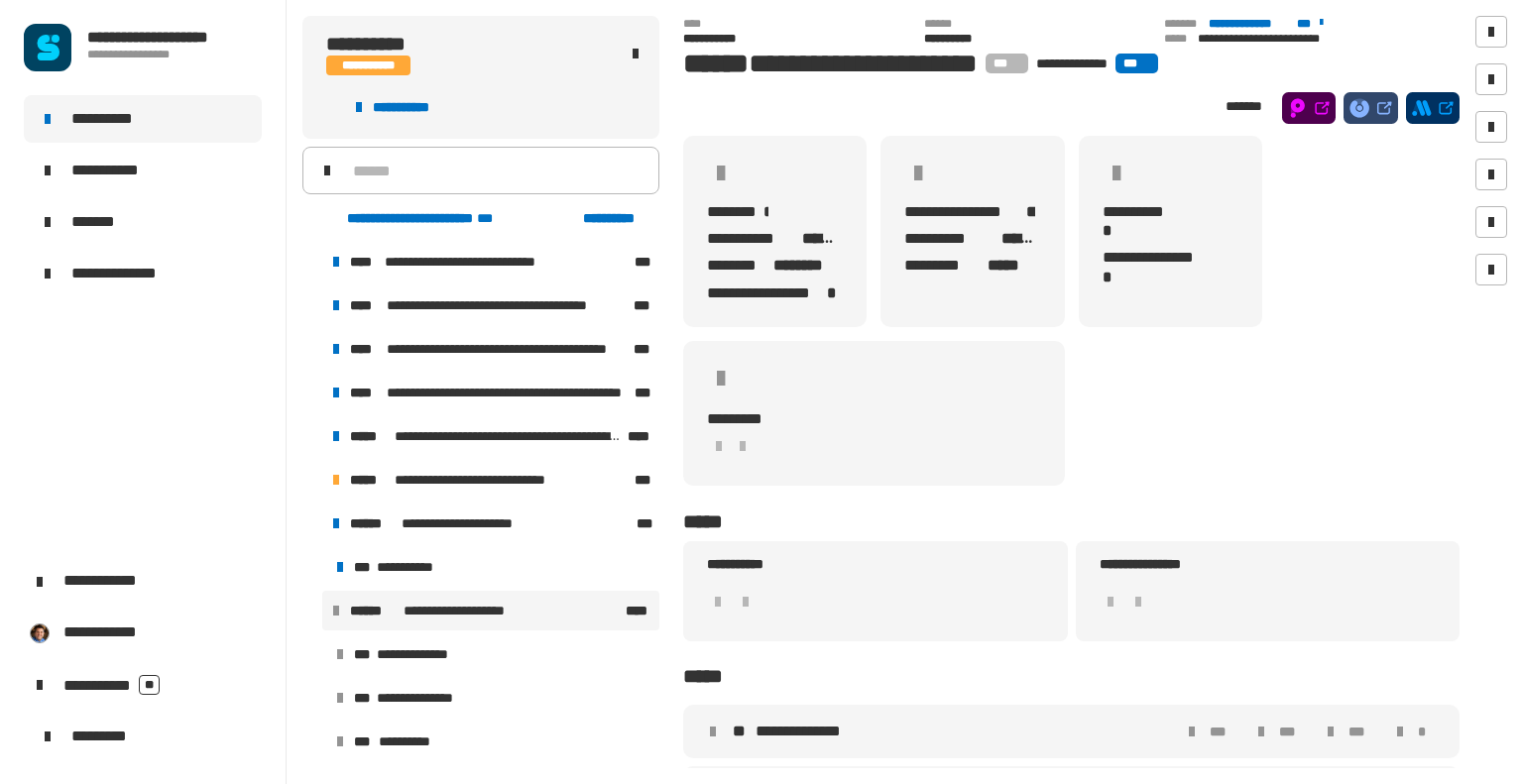 click on "**********" 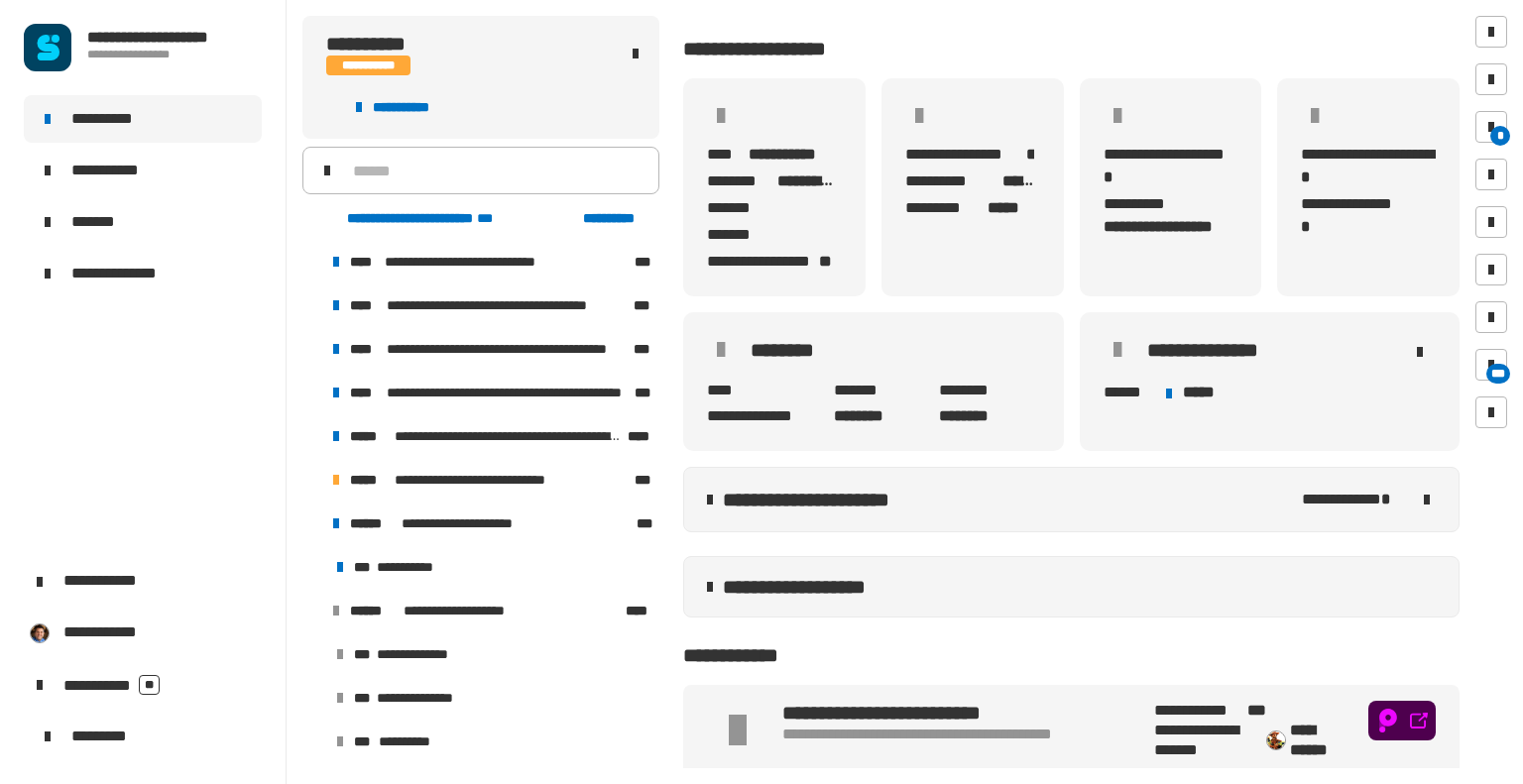 scroll, scrollTop: 248, scrollLeft: 0, axis: vertical 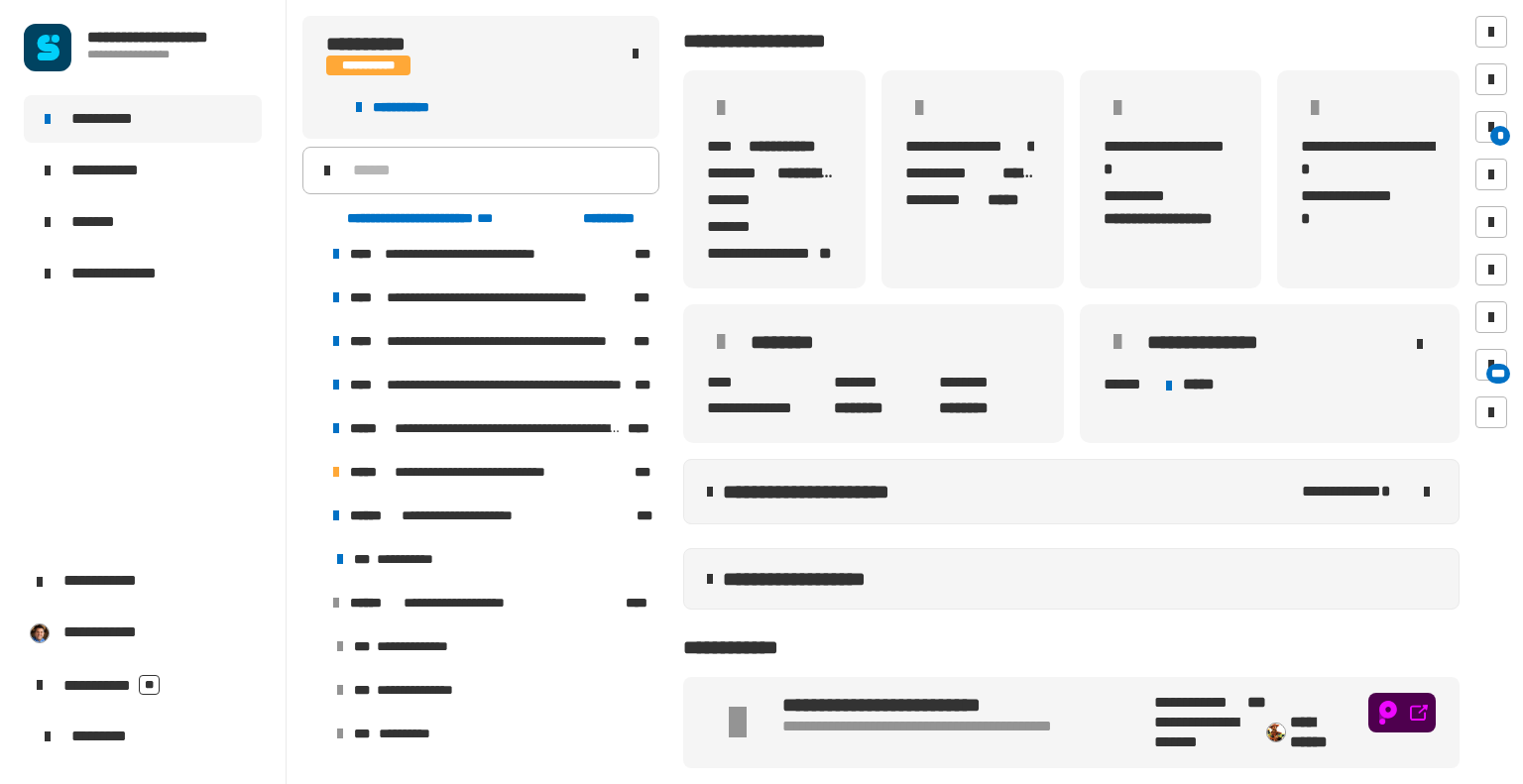 click 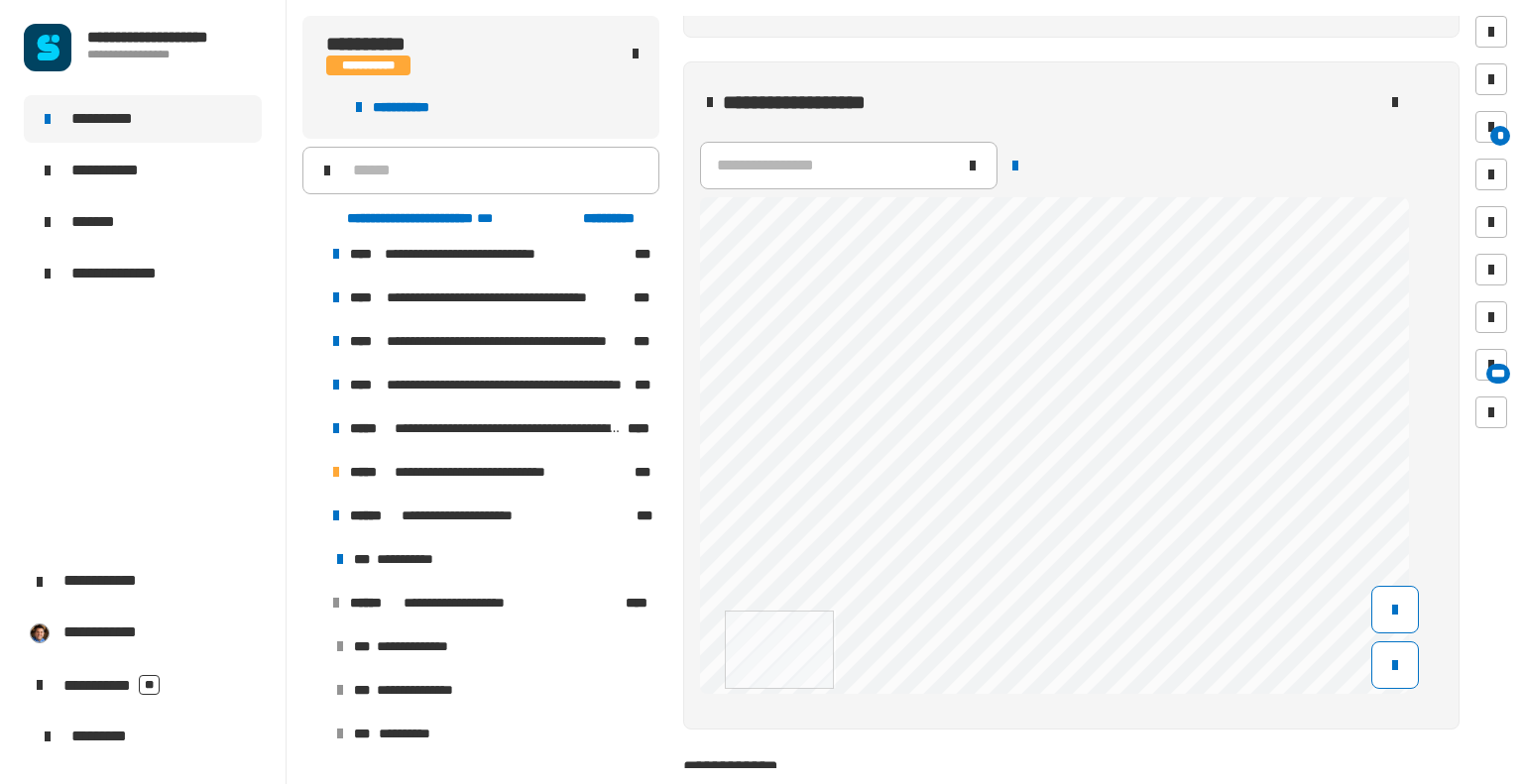 scroll, scrollTop: 733, scrollLeft: 0, axis: vertical 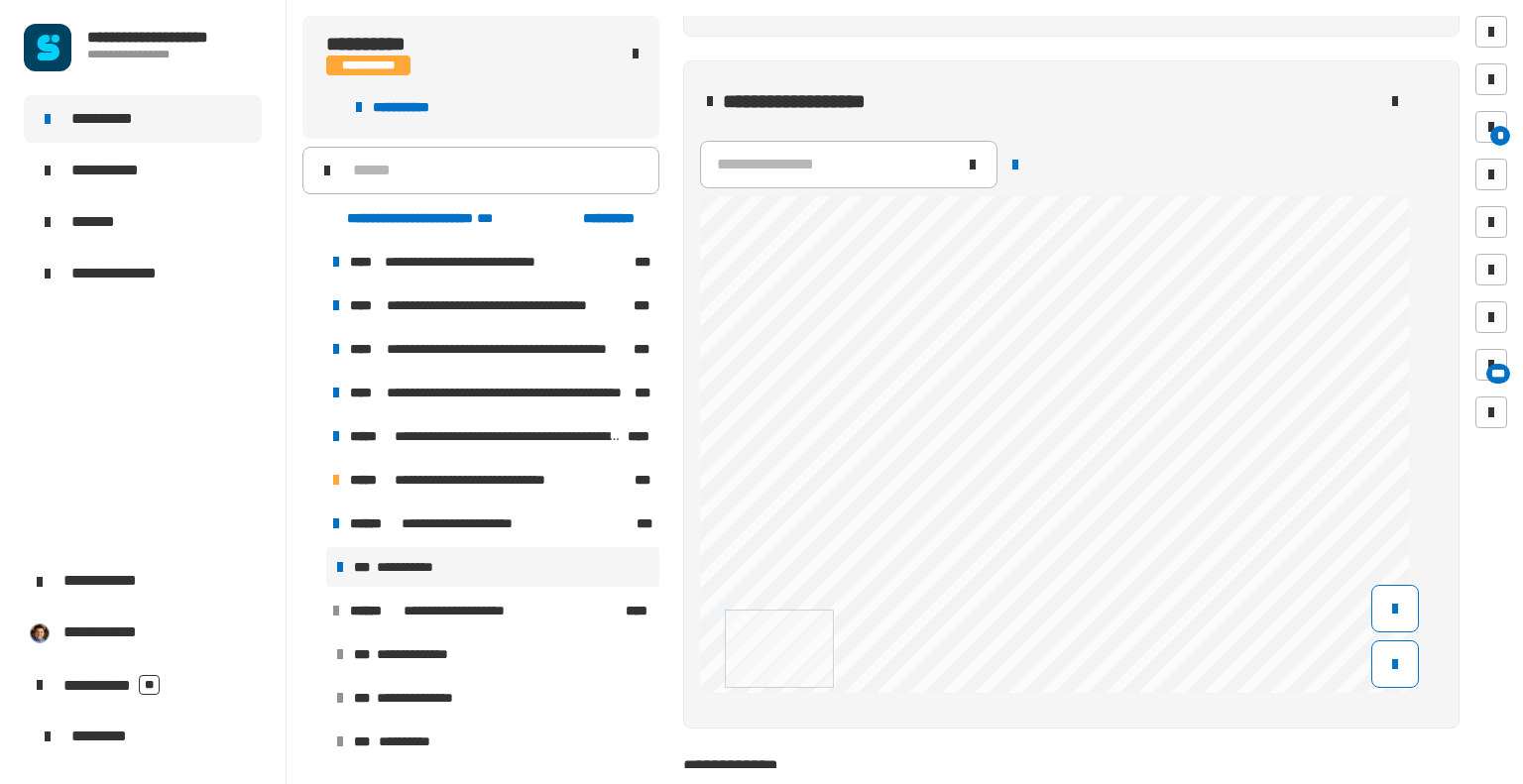 click on "**********" at bounding box center [411, 567] 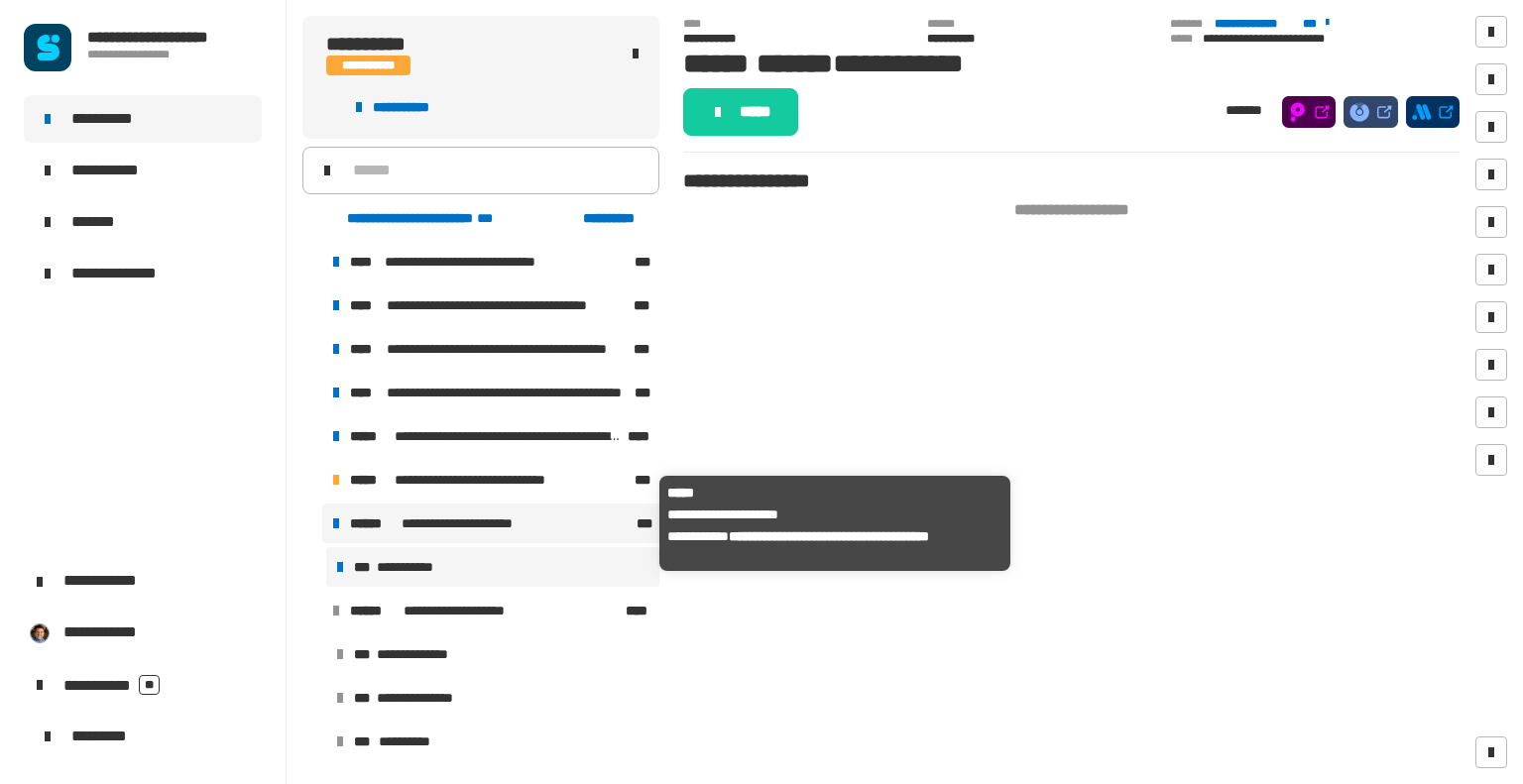 click on "**********" at bounding box center (470, 523) 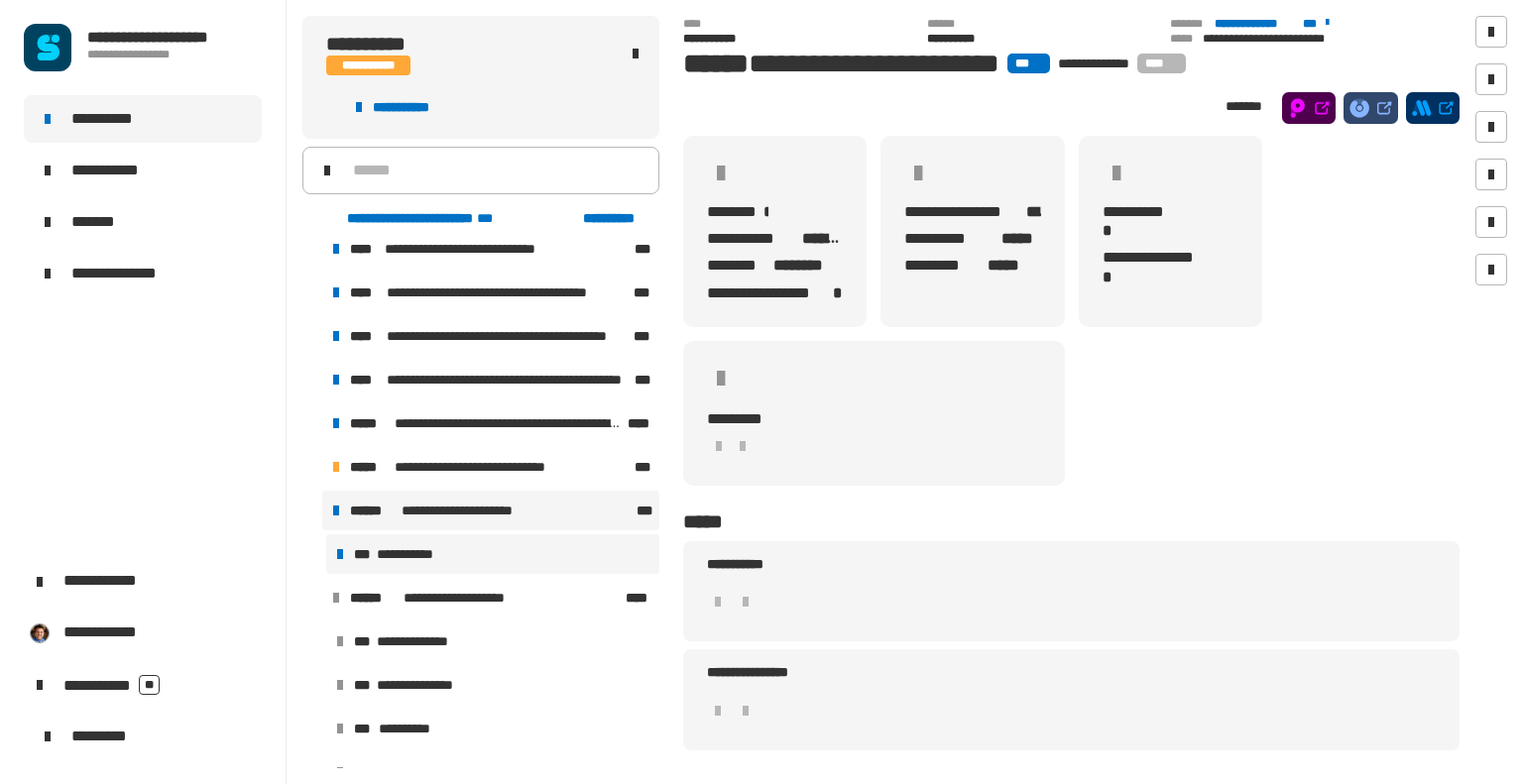 scroll, scrollTop: 15, scrollLeft: 0, axis: vertical 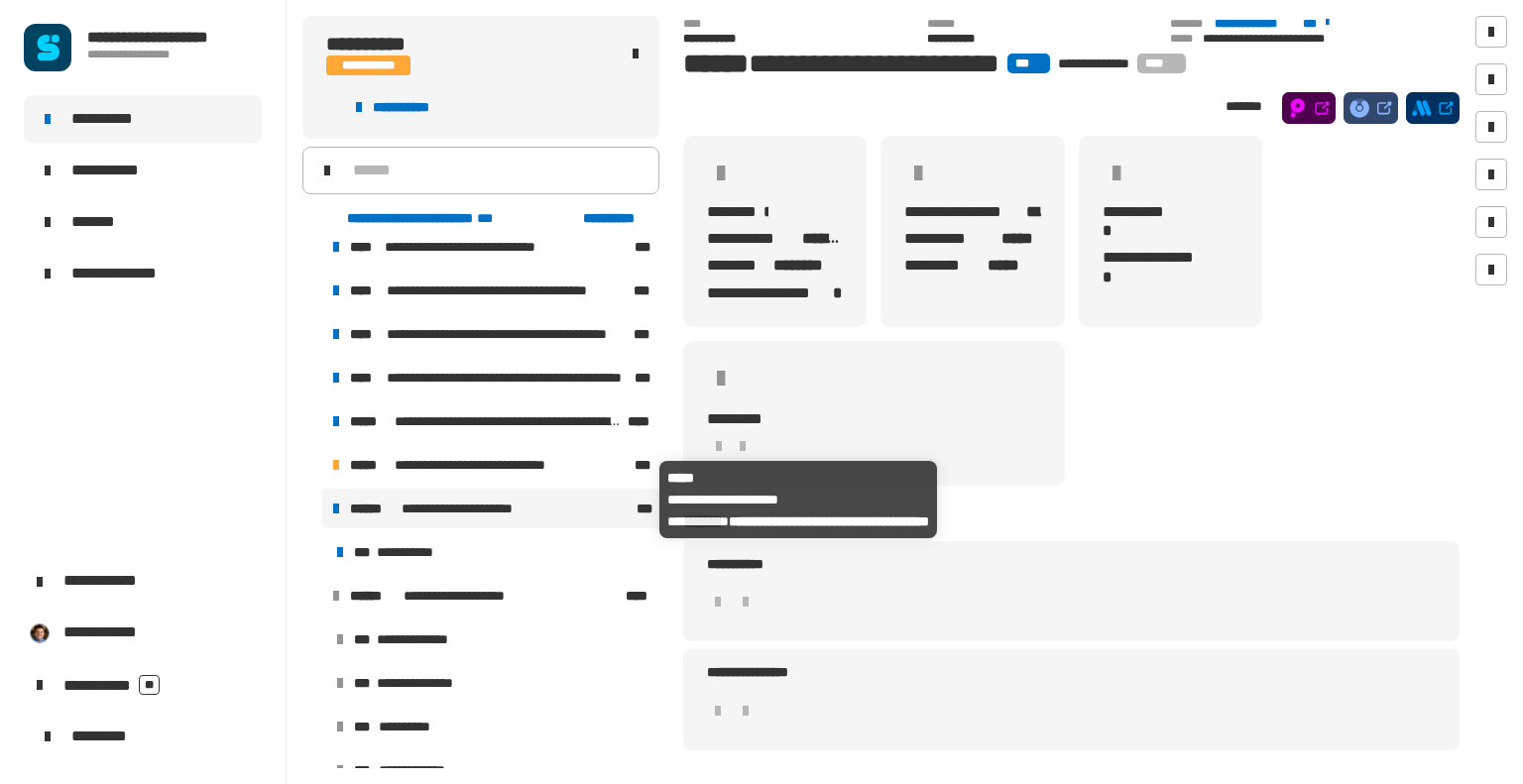 click on "**********" at bounding box center (470, 508) 